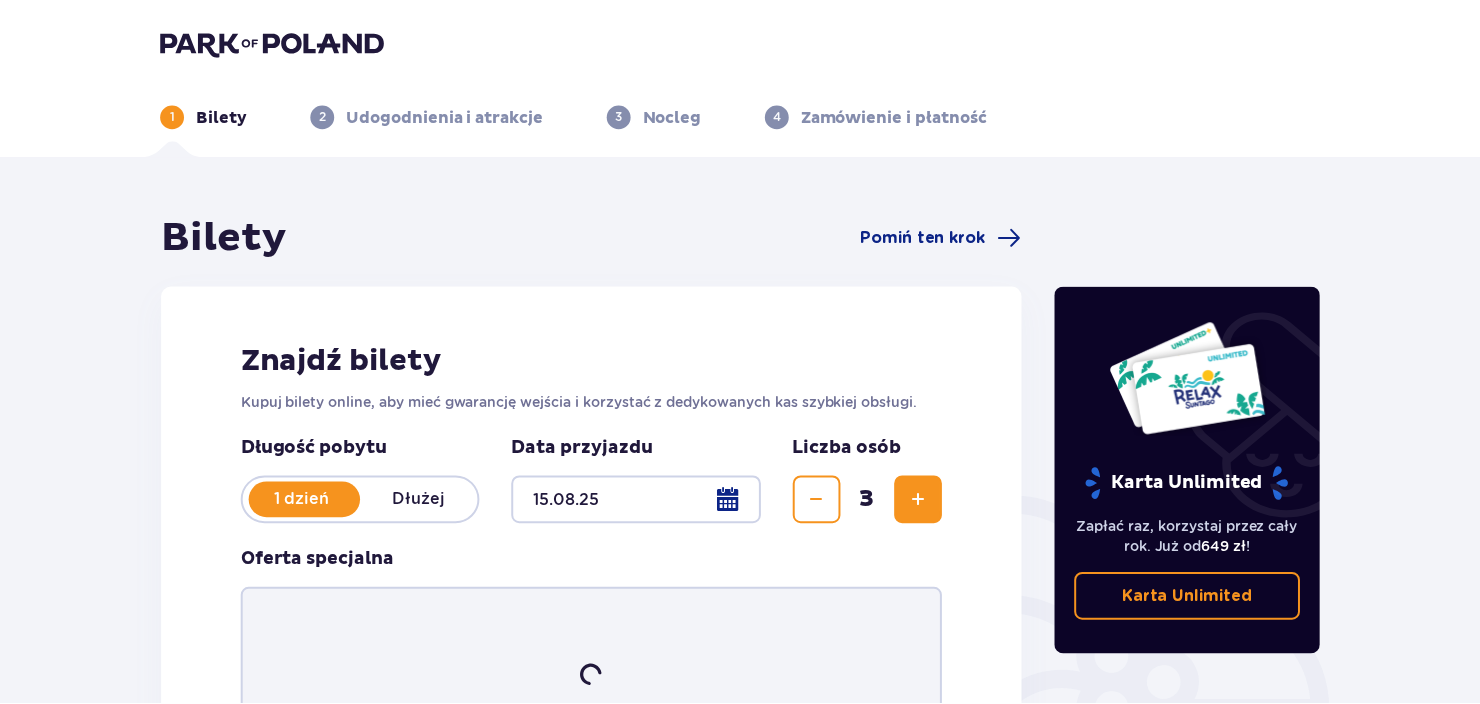 scroll, scrollTop: 0, scrollLeft: 0, axis: both 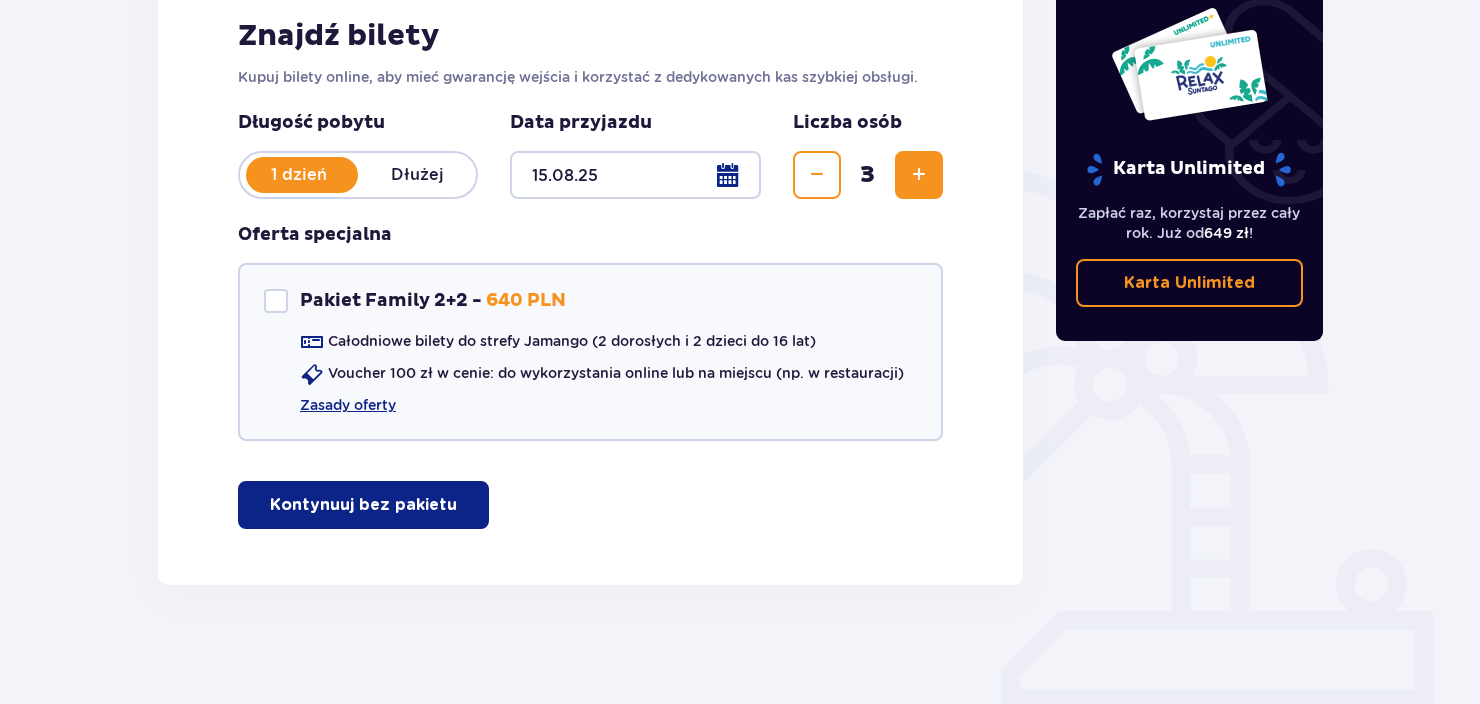 click on "Kontynuuj bez pakietu" at bounding box center [363, 505] 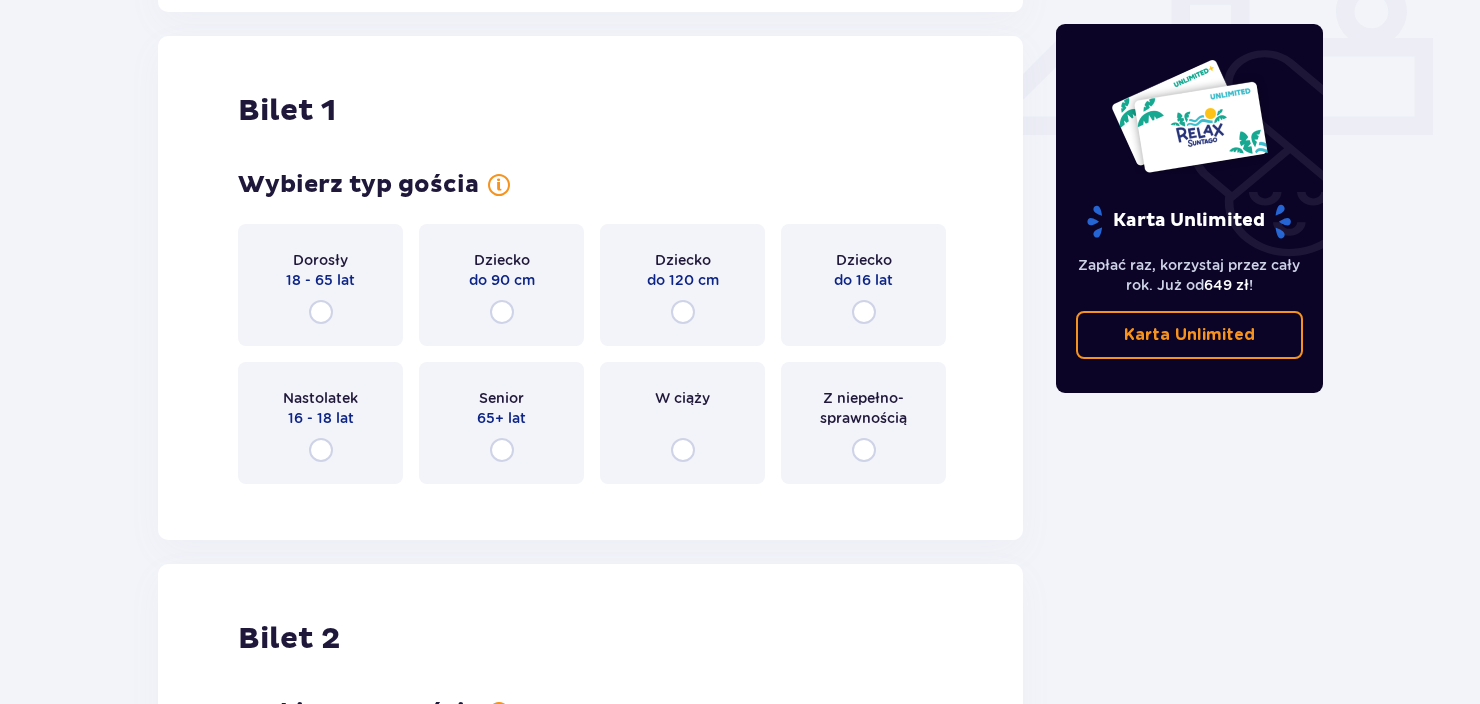 scroll, scrollTop: 909, scrollLeft: 0, axis: vertical 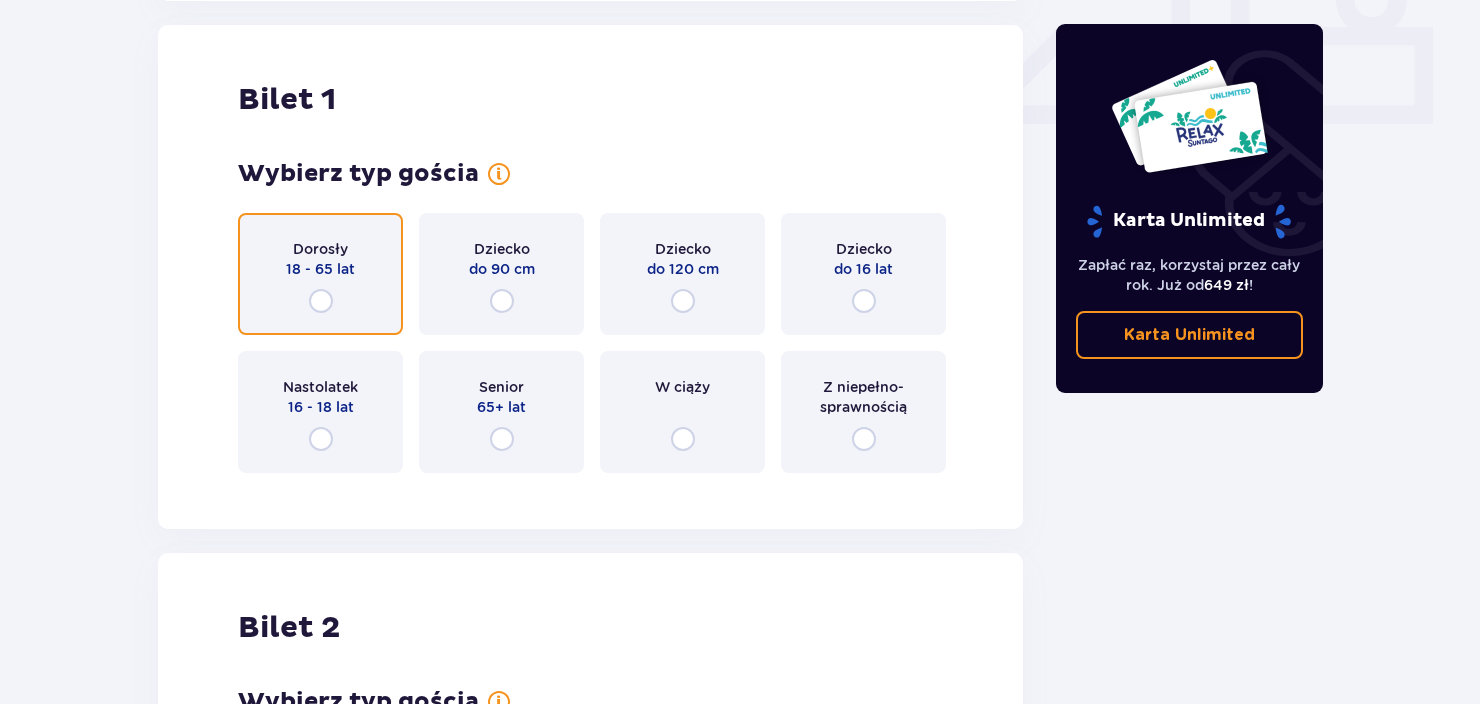 click at bounding box center [321, 301] 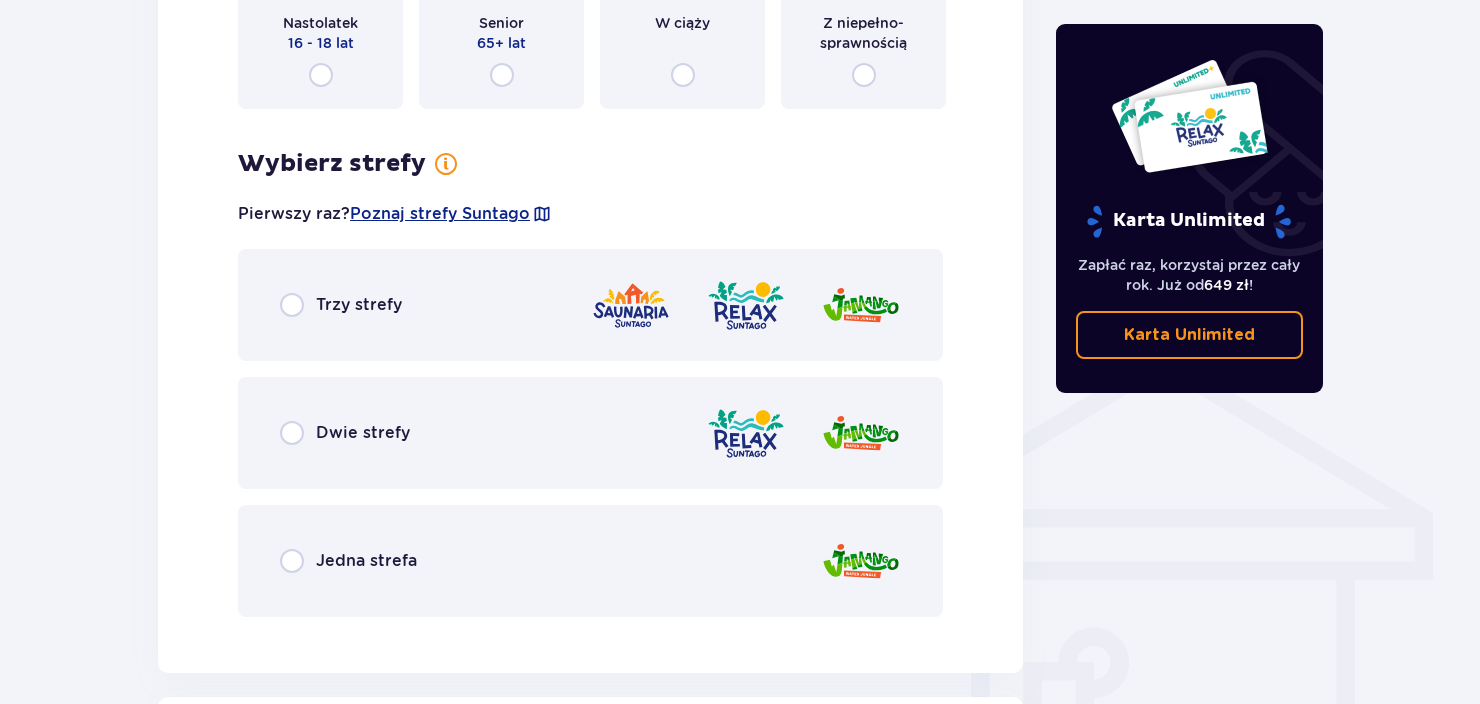 scroll, scrollTop: 1297, scrollLeft: 0, axis: vertical 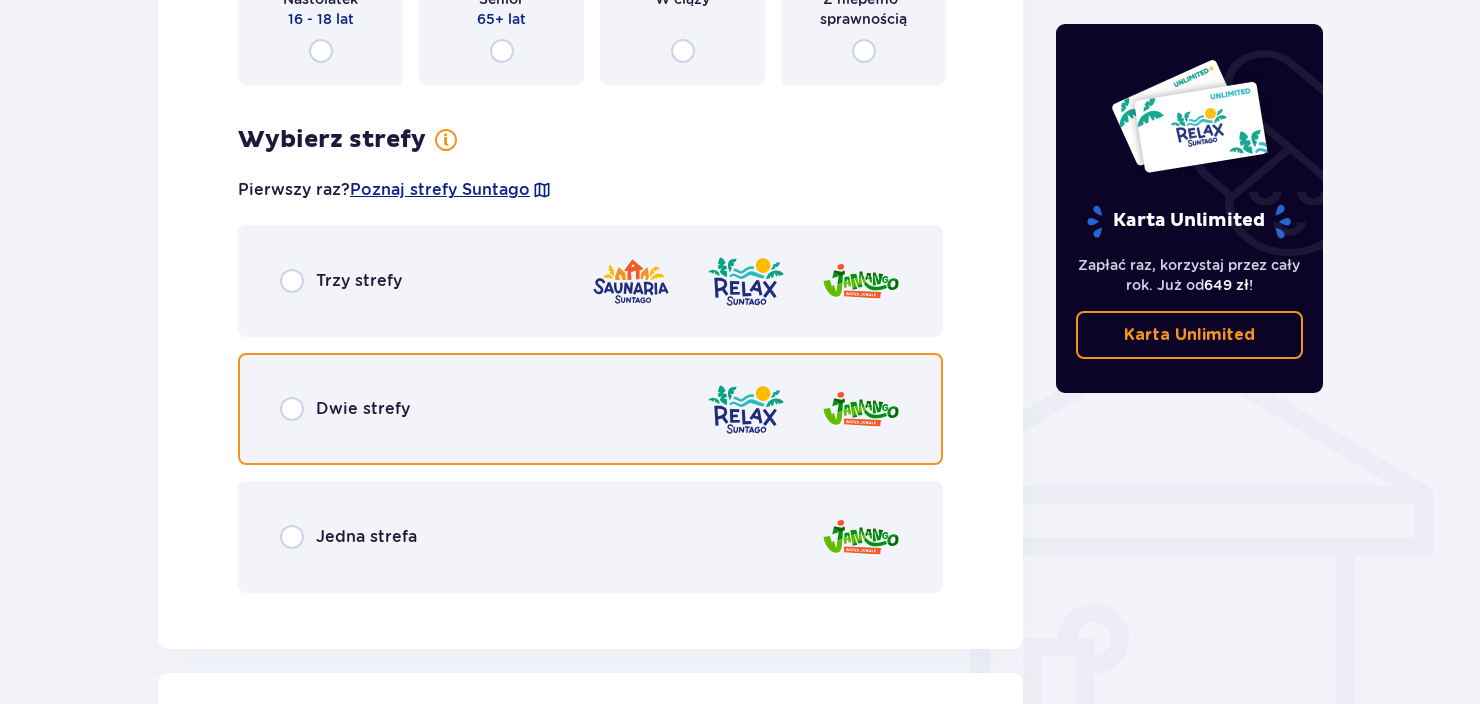 click at bounding box center [292, 409] 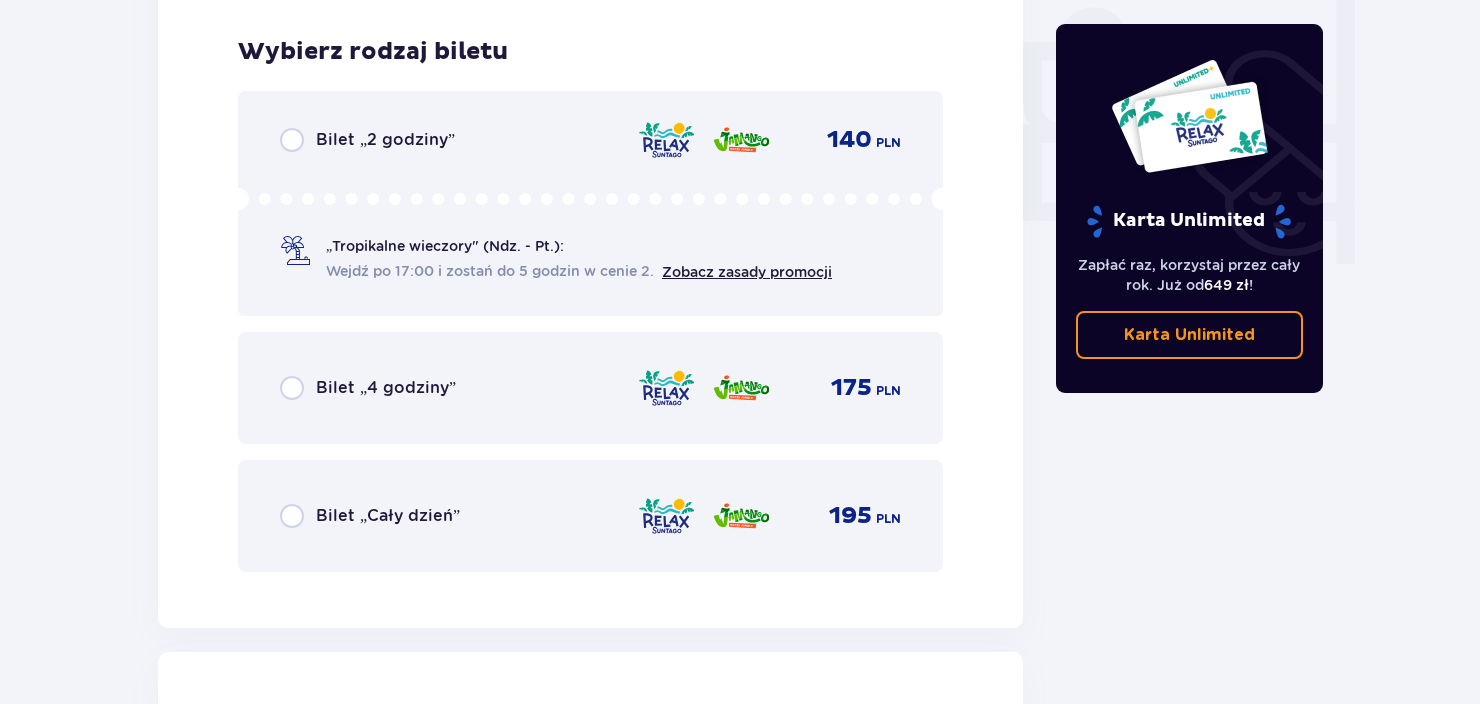 scroll, scrollTop: 1905, scrollLeft: 0, axis: vertical 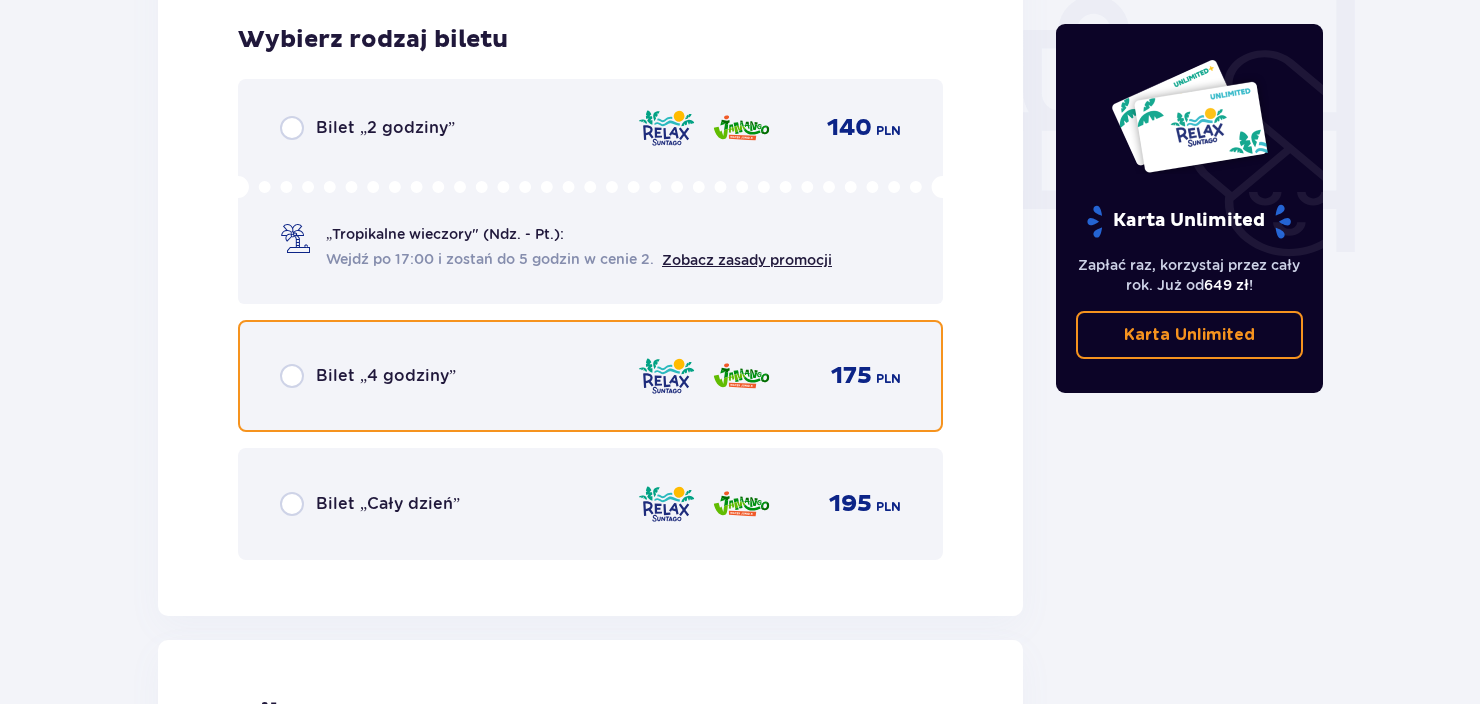 click at bounding box center (292, 376) 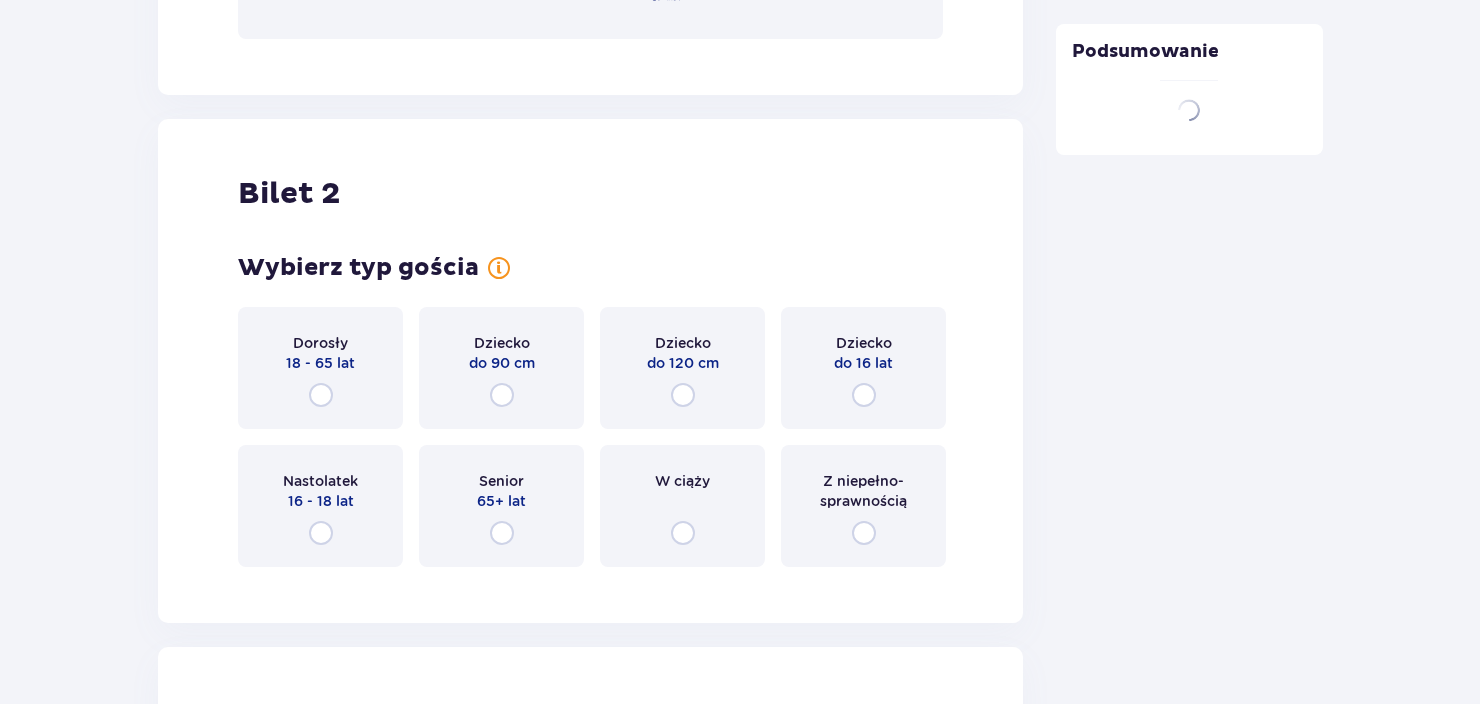 scroll, scrollTop: 2519, scrollLeft: 0, axis: vertical 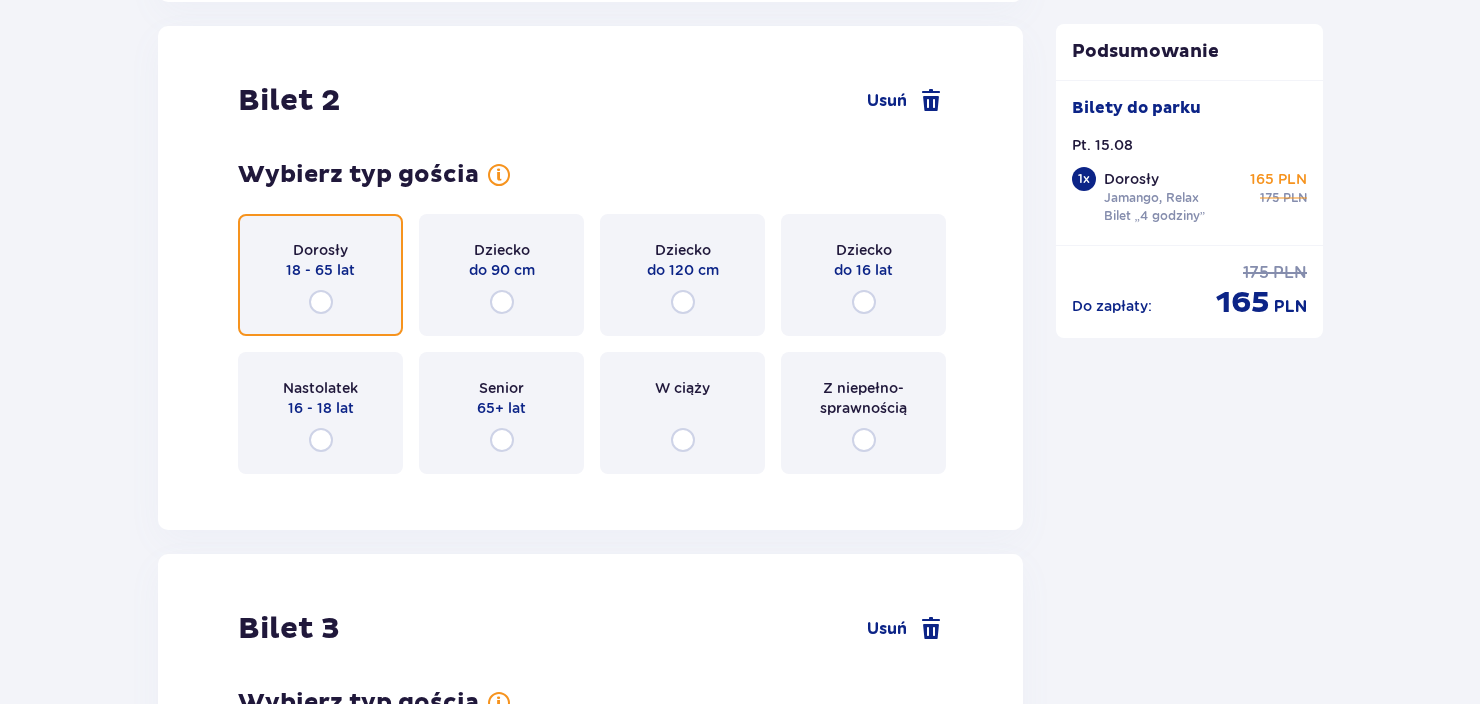 click at bounding box center (321, 302) 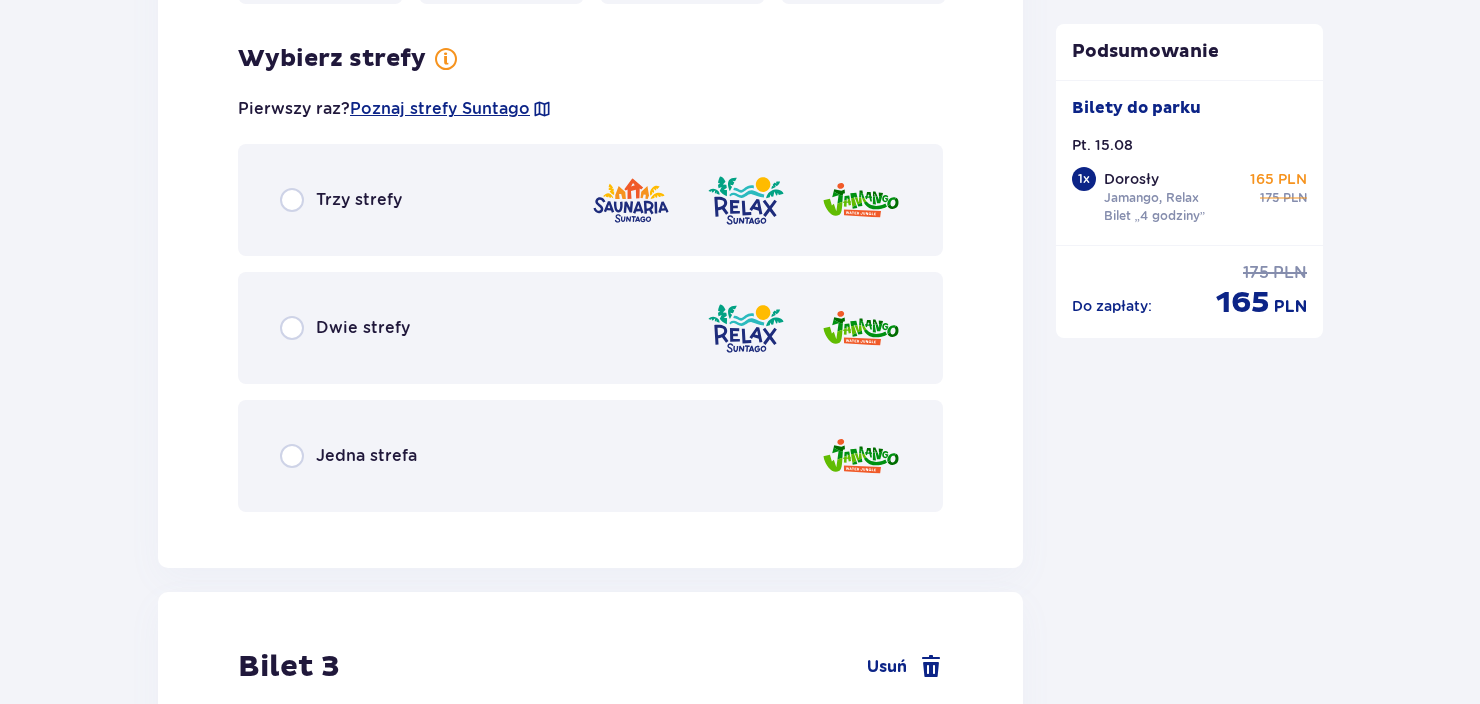 scroll, scrollTop: 3007, scrollLeft: 0, axis: vertical 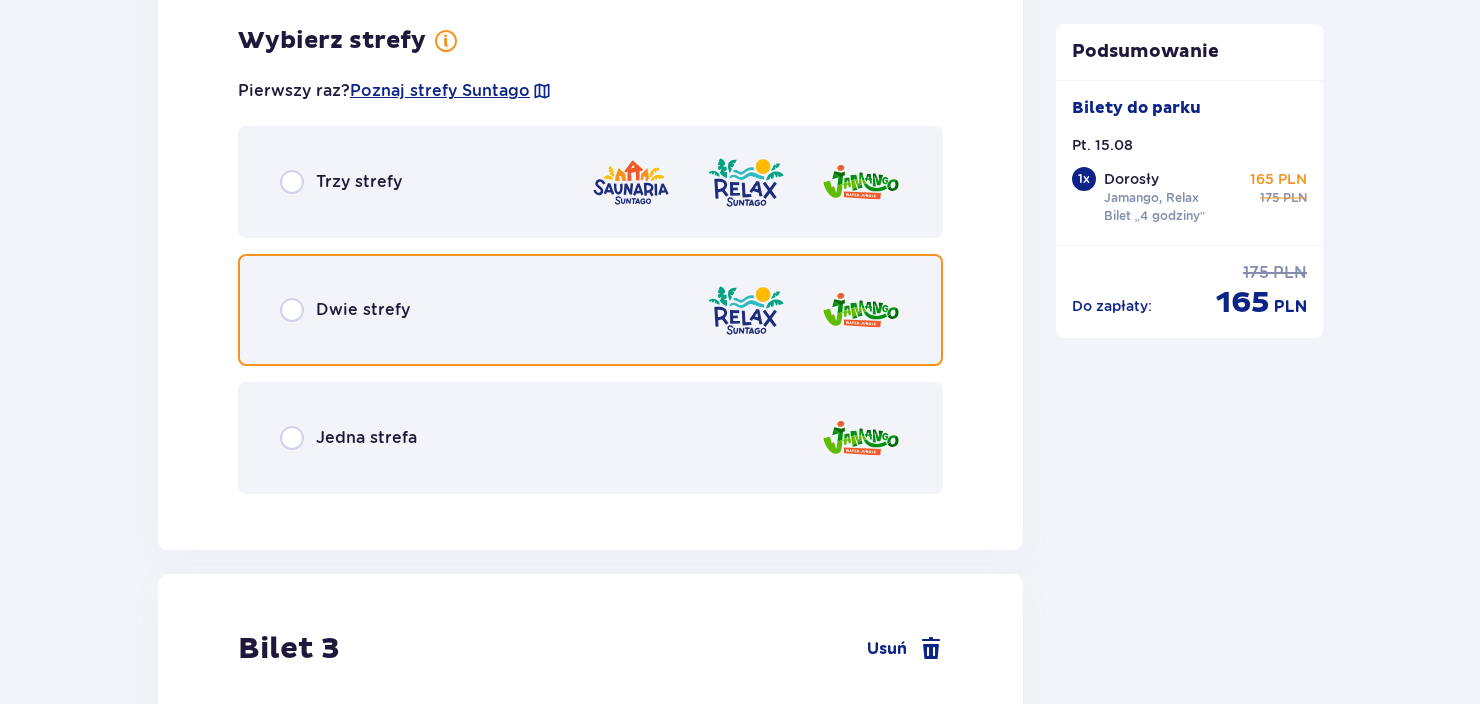 click at bounding box center [292, 310] 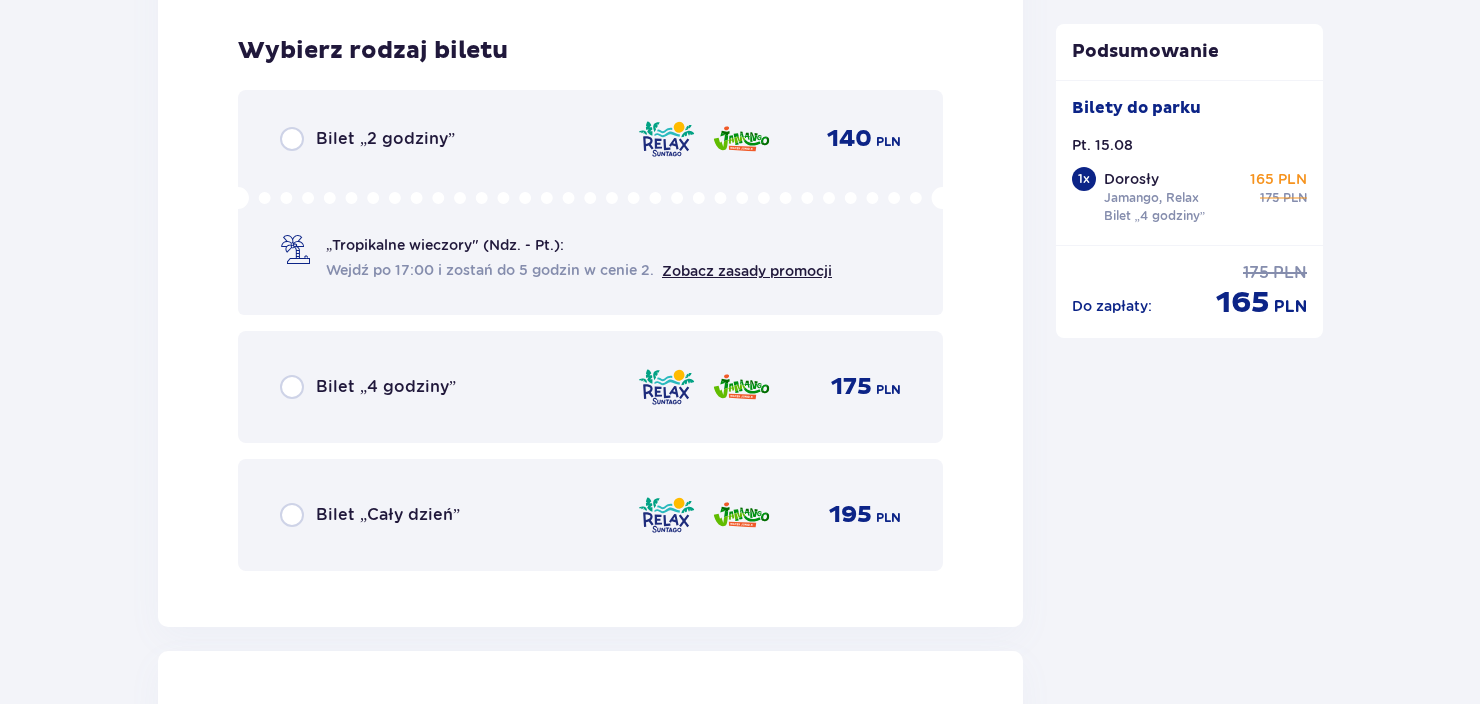scroll, scrollTop: 3515, scrollLeft: 0, axis: vertical 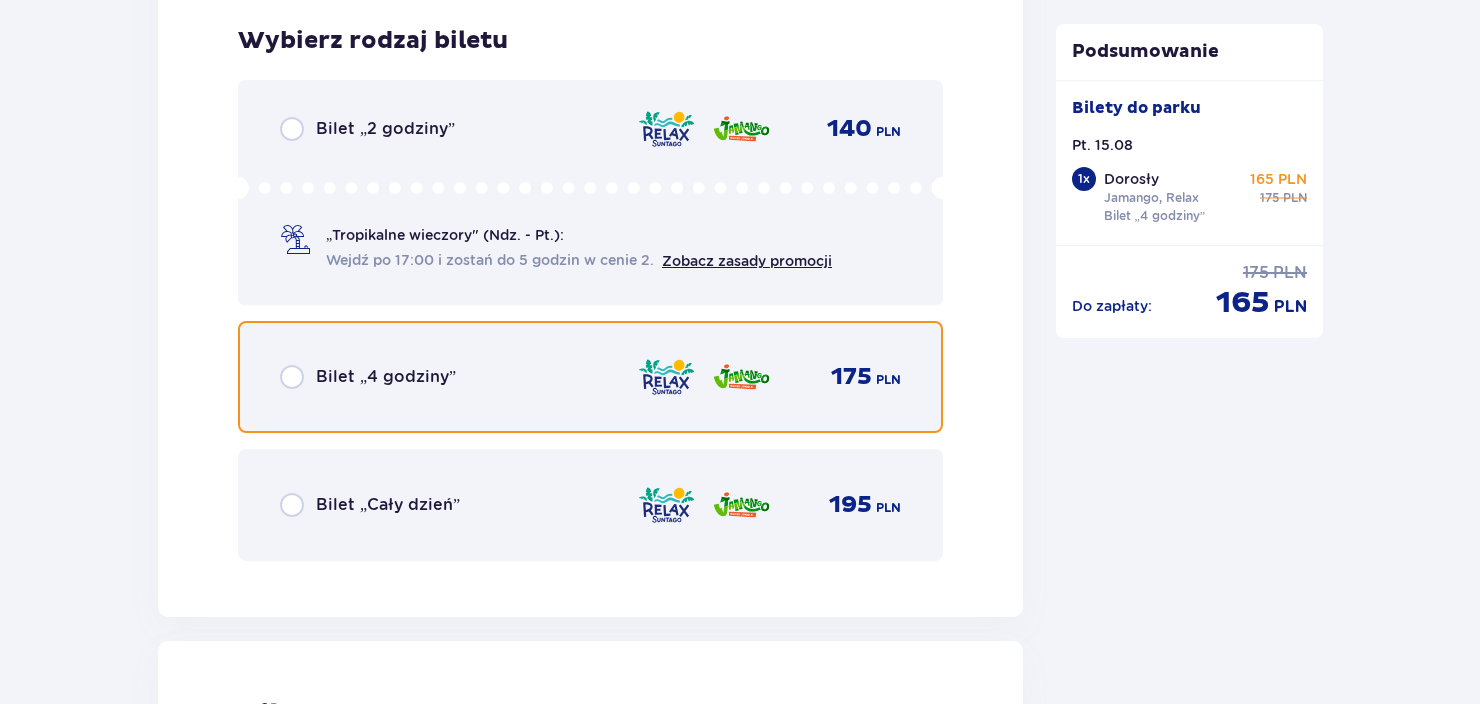 click at bounding box center (292, 377) 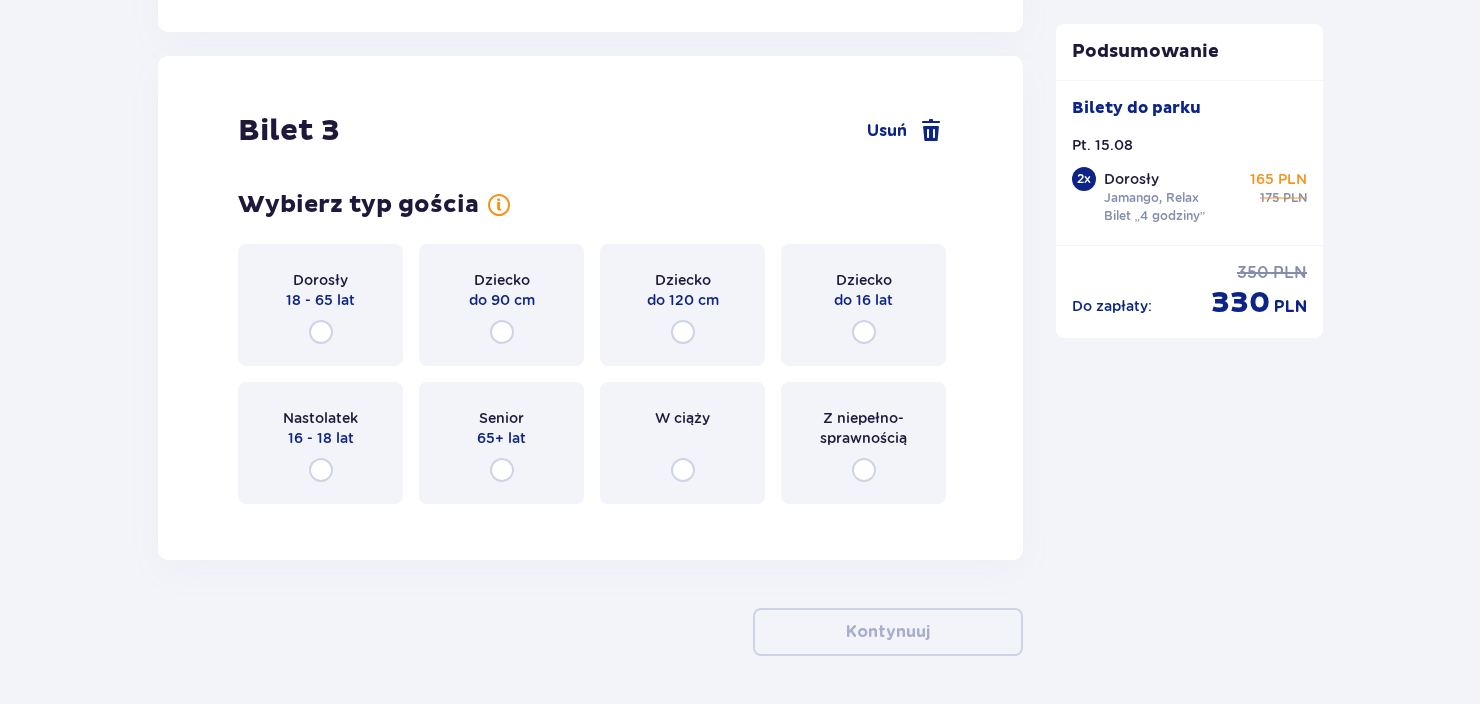 scroll, scrollTop: 4129, scrollLeft: 0, axis: vertical 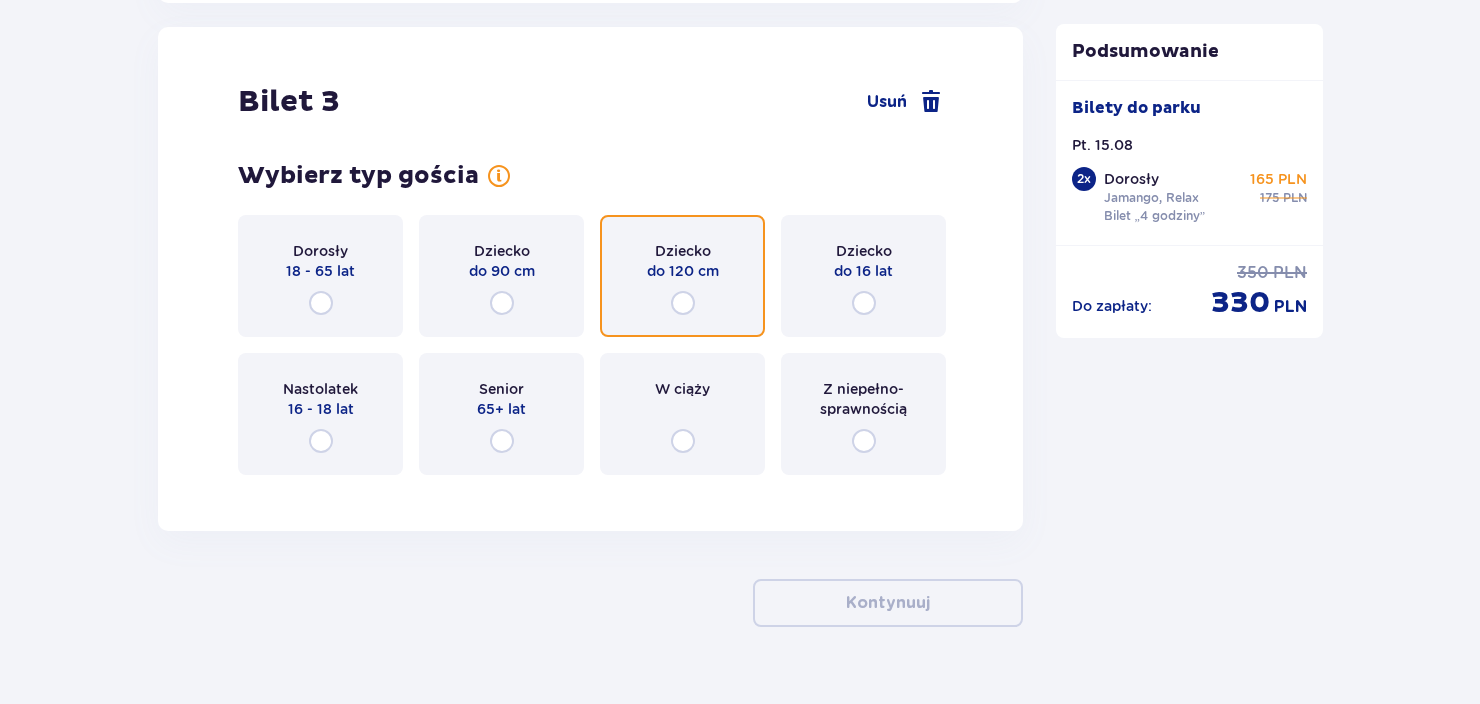 click at bounding box center [683, 303] 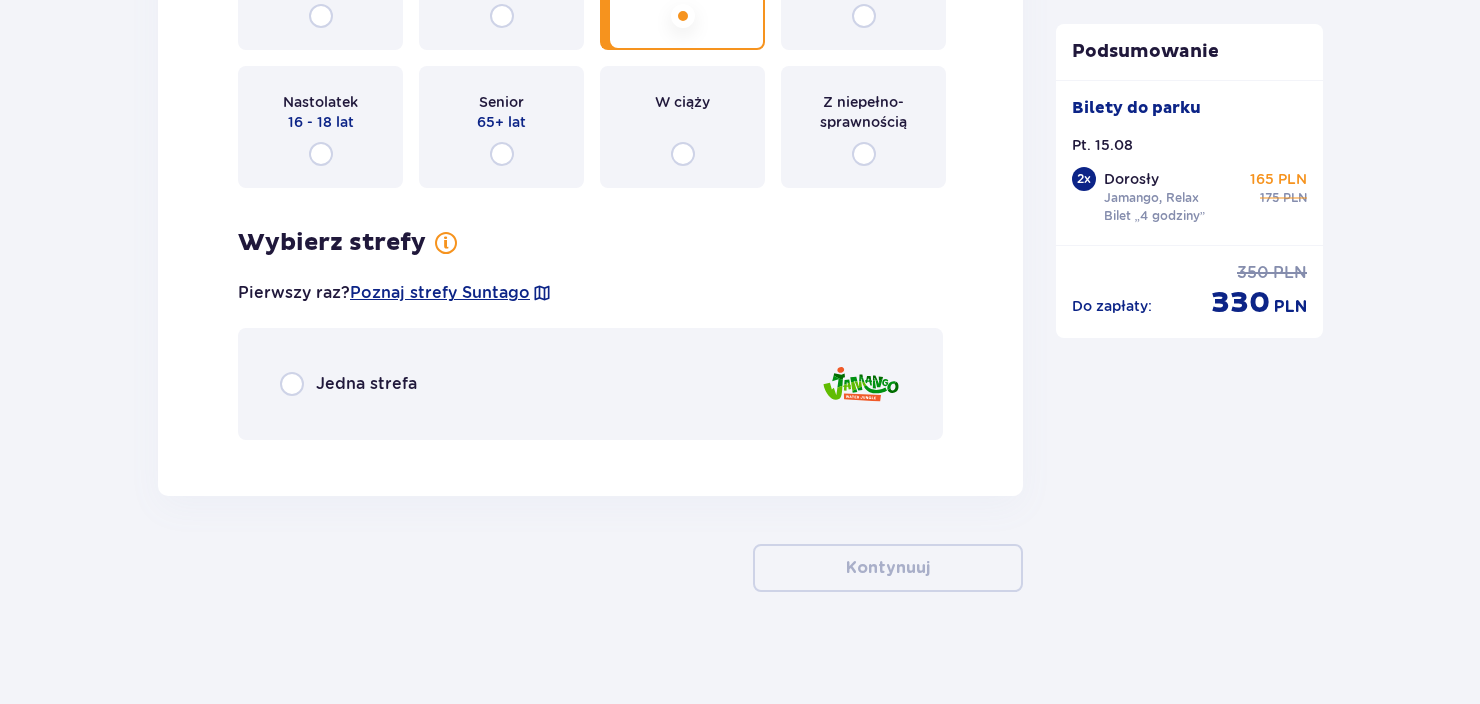 scroll, scrollTop: 4421, scrollLeft: 0, axis: vertical 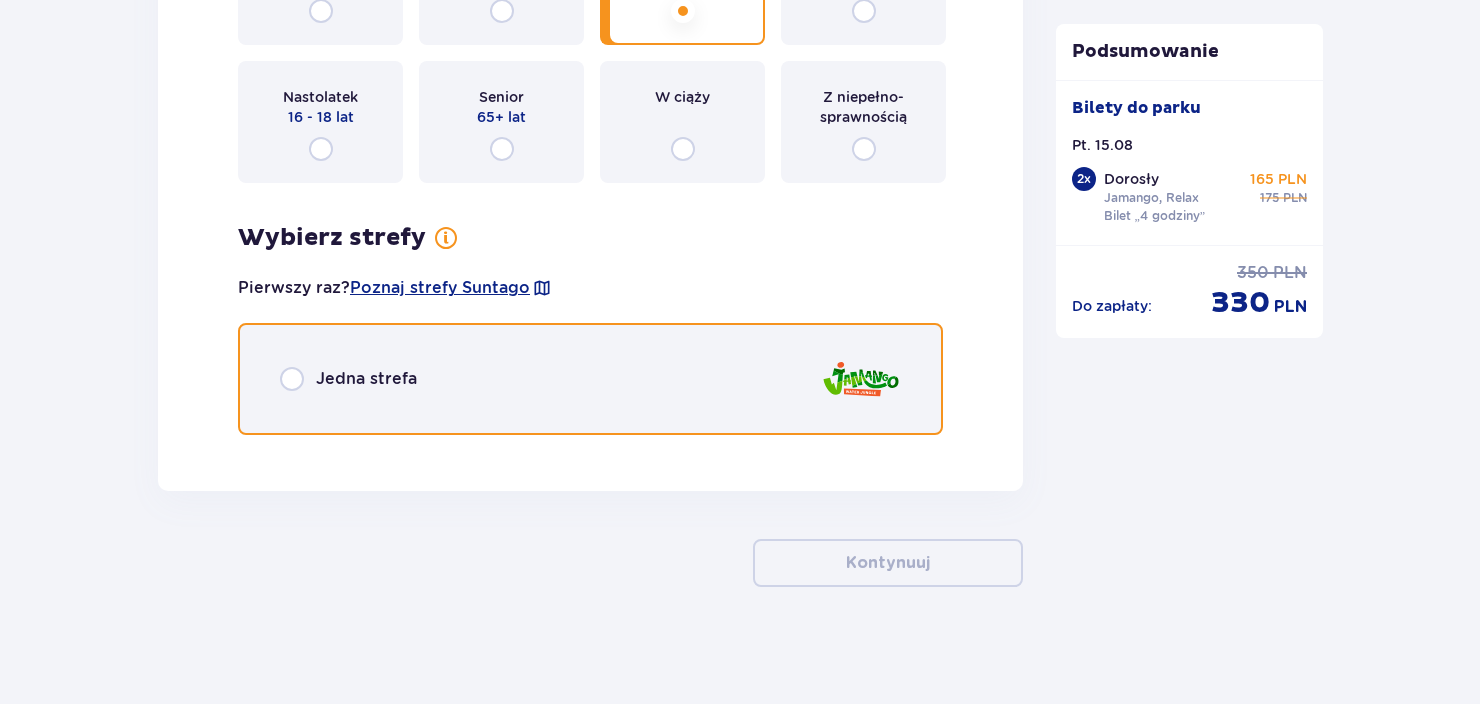 click at bounding box center [292, 379] 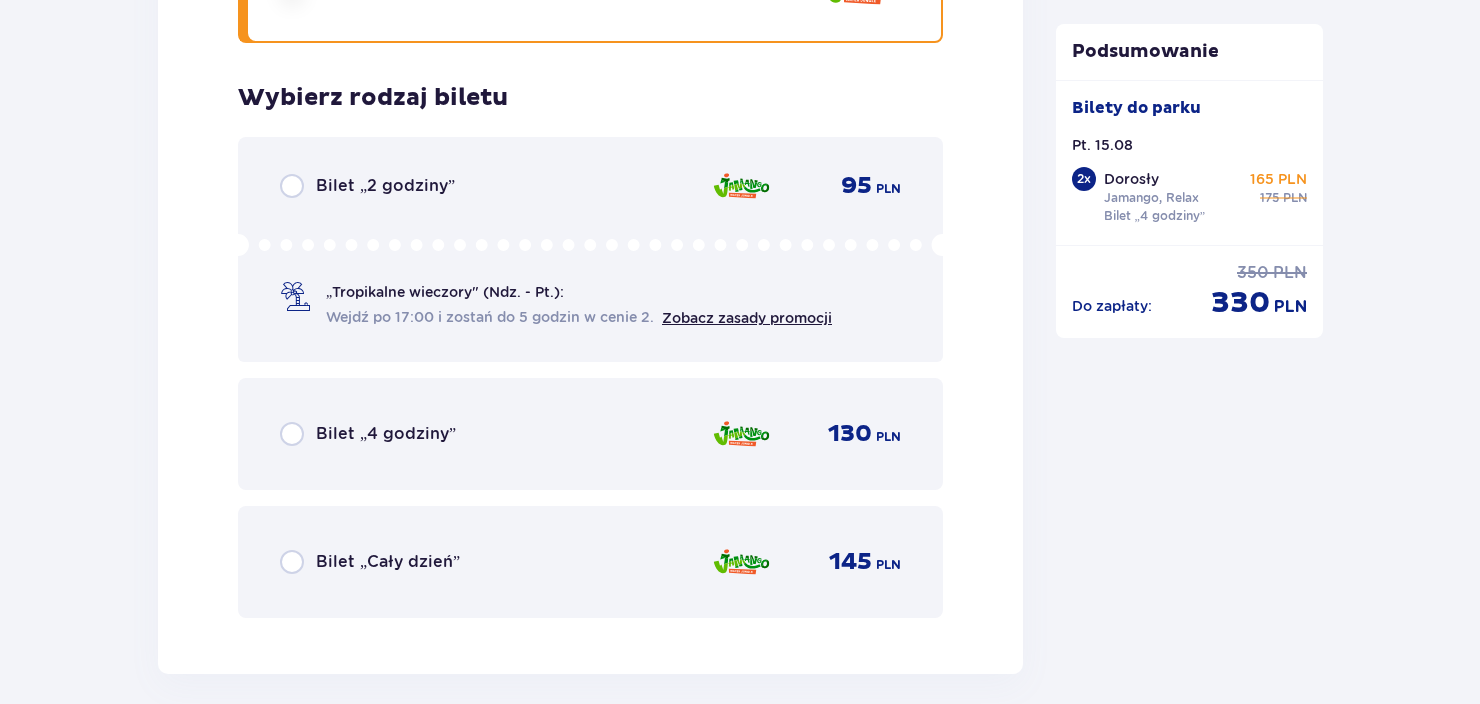 scroll, scrollTop: 4869, scrollLeft: 0, axis: vertical 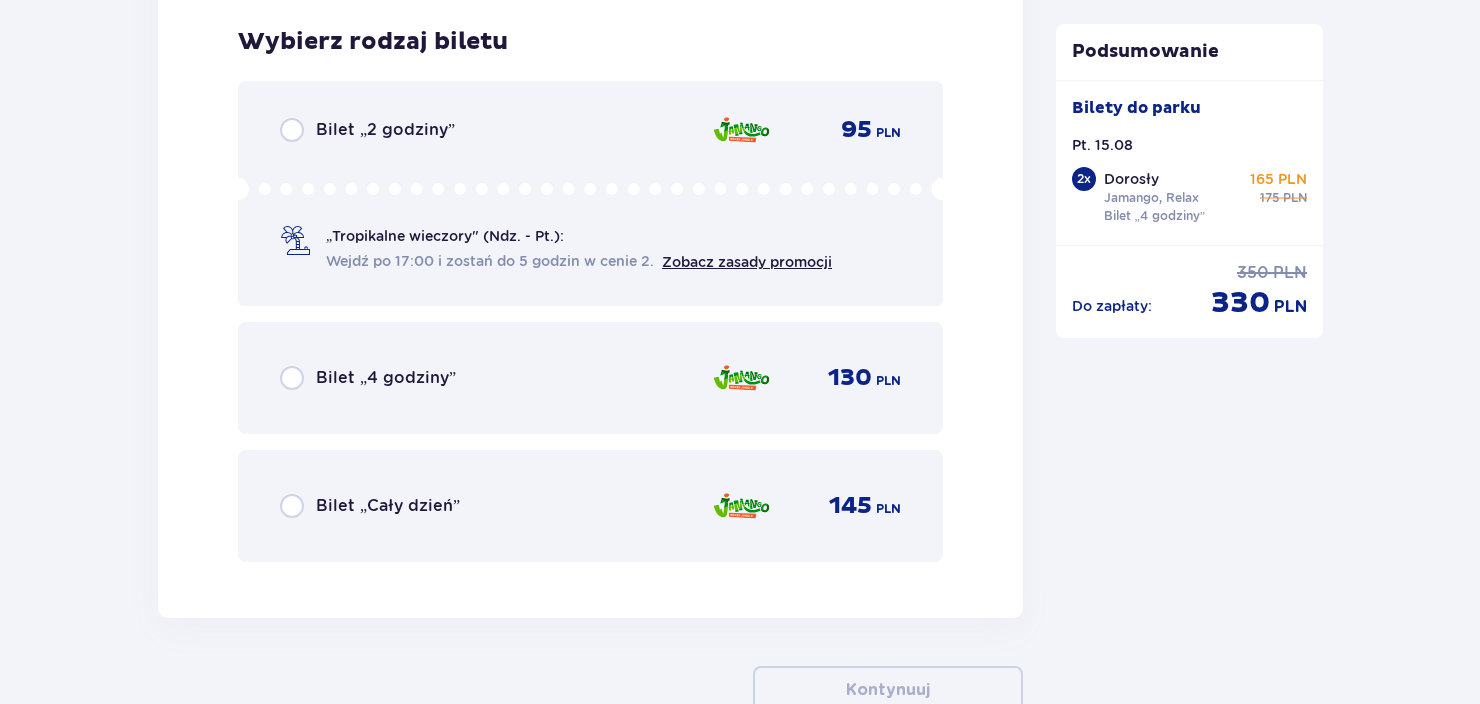 click on "Bilet „4 godziny”" at bounding box center [386, 378] 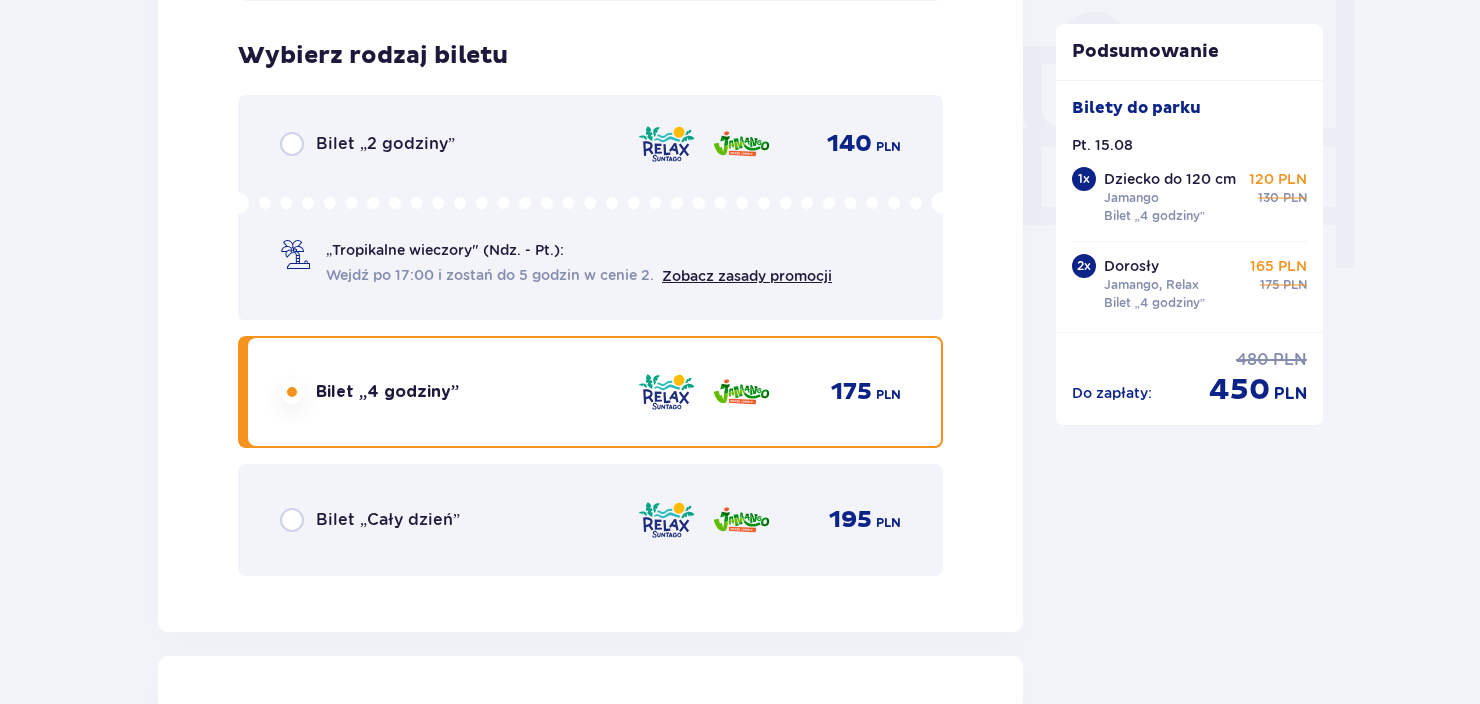 scroll, scrollTop: 1900, scrollLeft: 0, axis: vertical 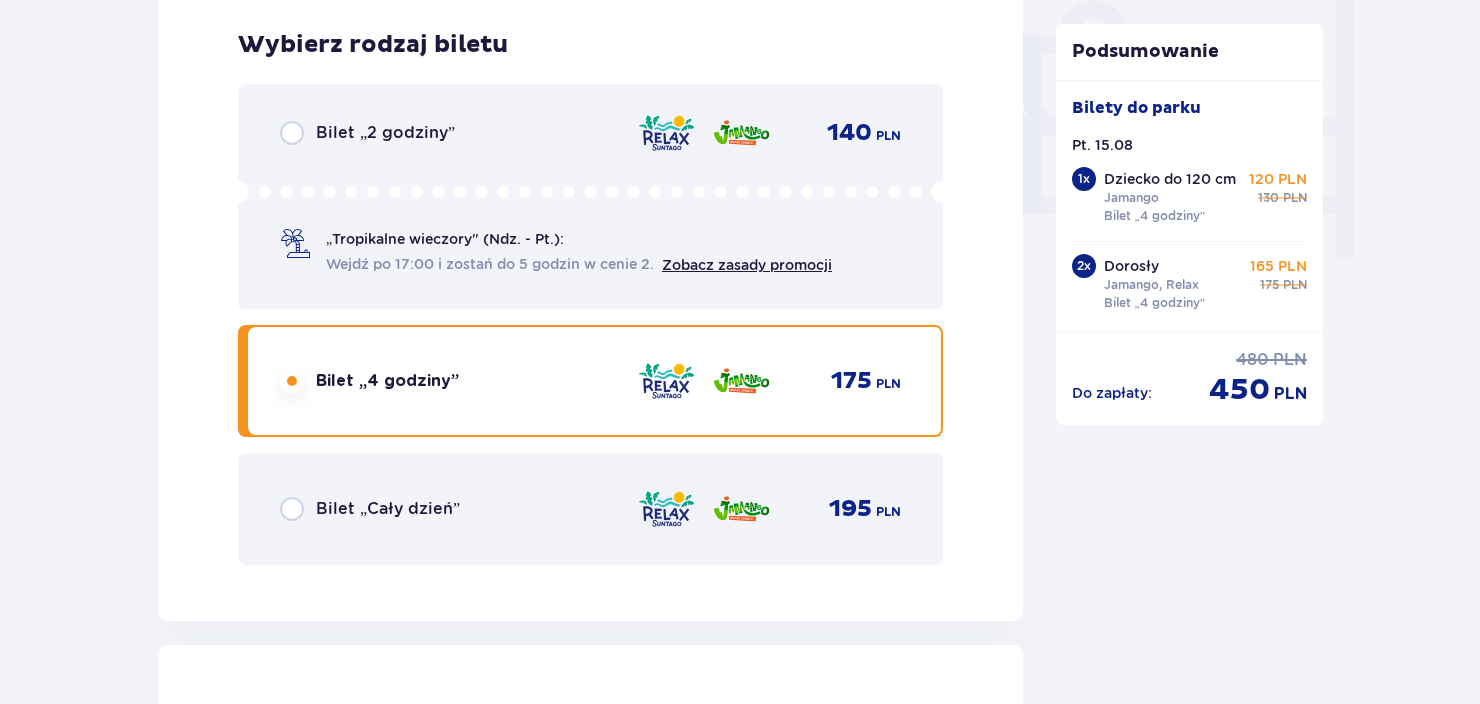 click on "Bilet „Cały dzień”" at bounding box center (388, 509) 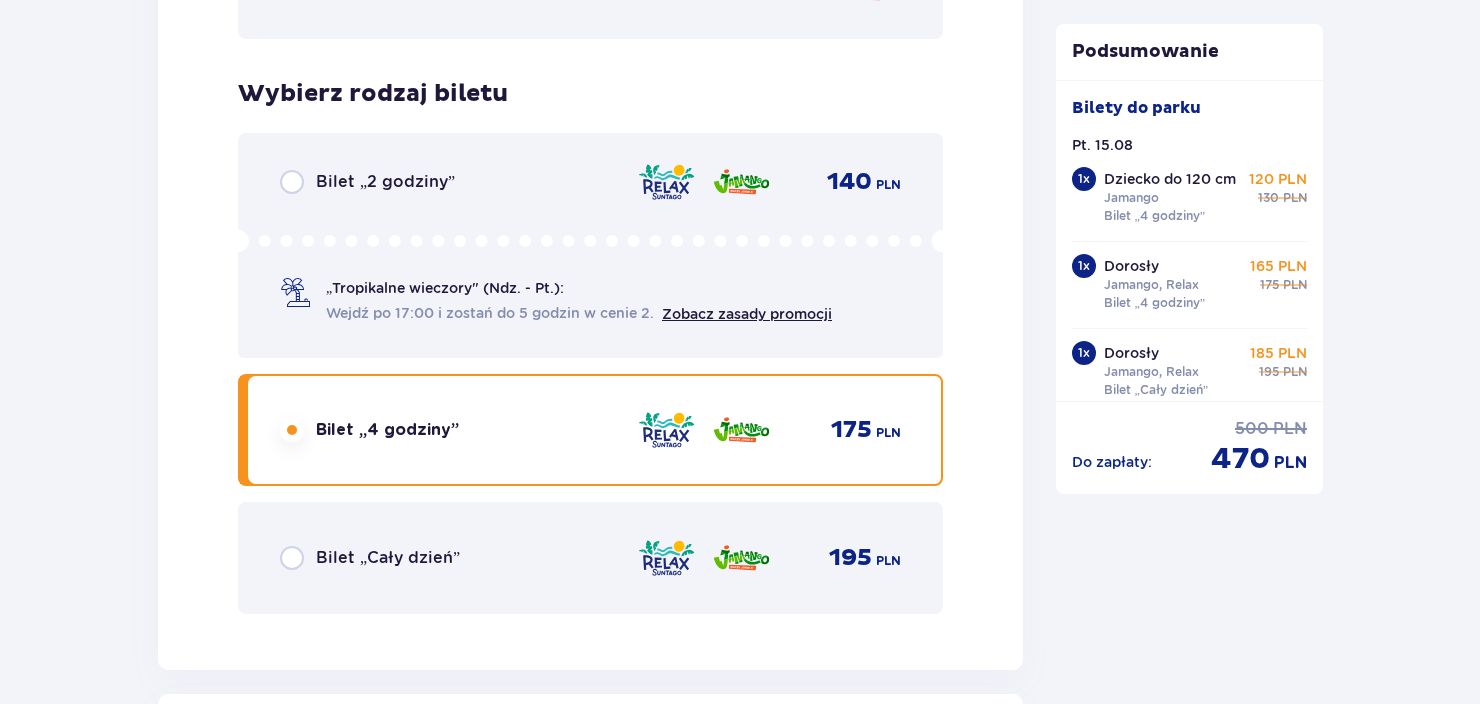 scroll, scrollTop: 3599, scrollLeft: 0, axis: vertical 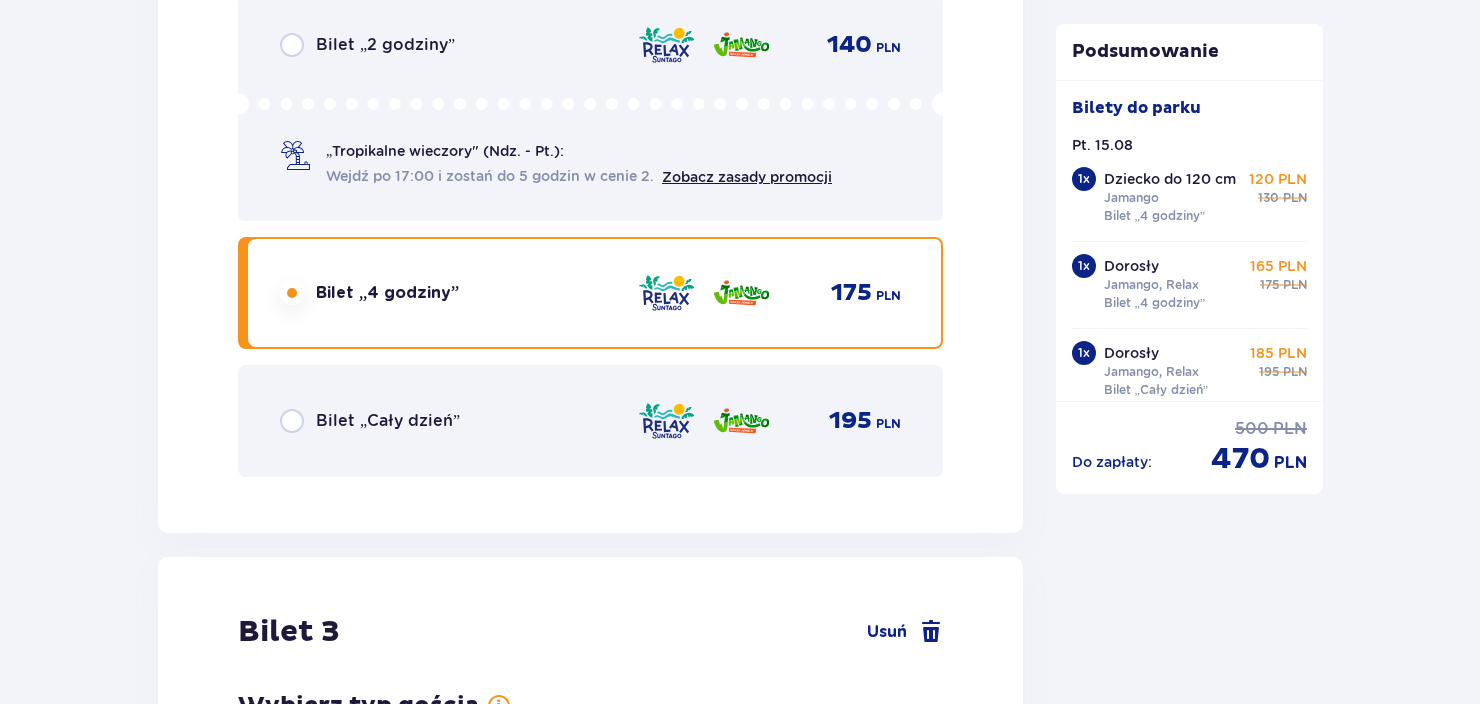 click on "Bilet „Cały dzień”" at bounding box center [388, 421] 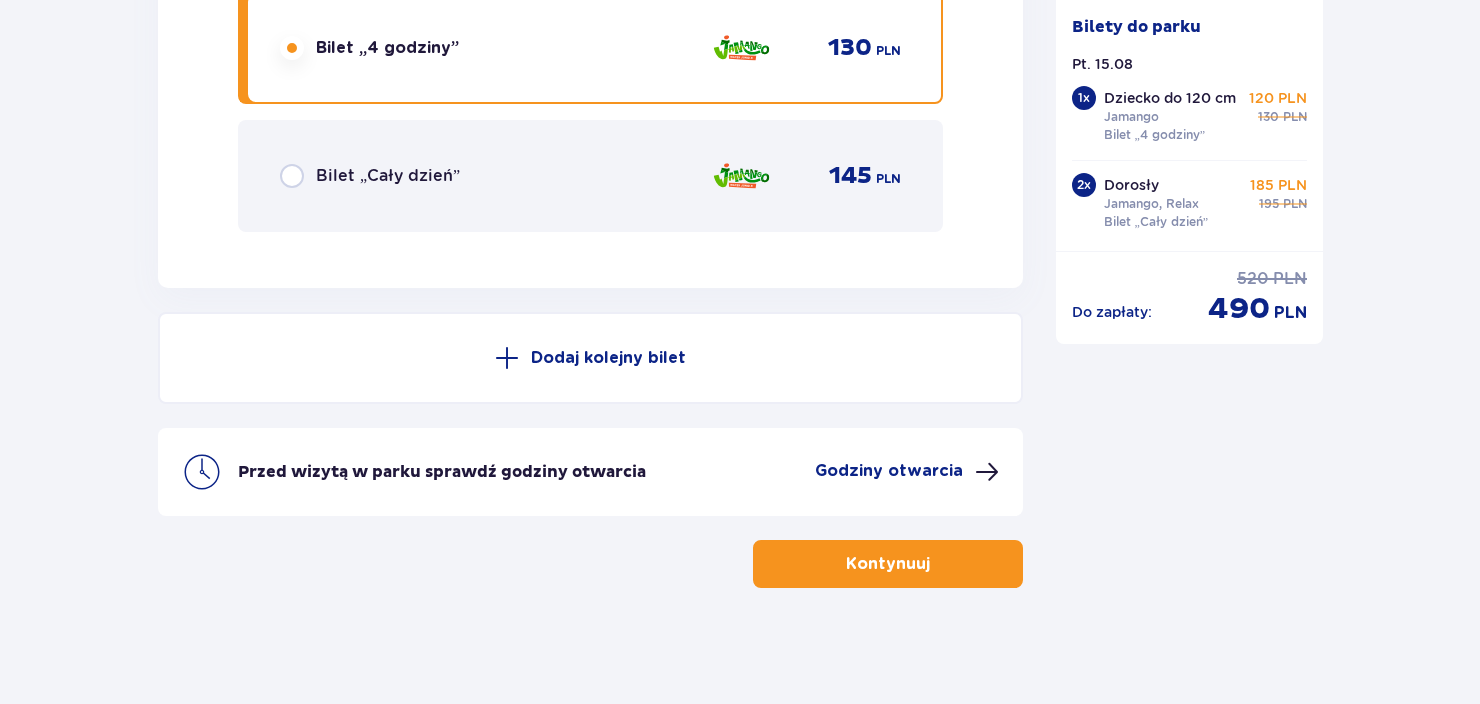 scroll, scrollTop: 4899, scrollLeft: 0, axis: vertical 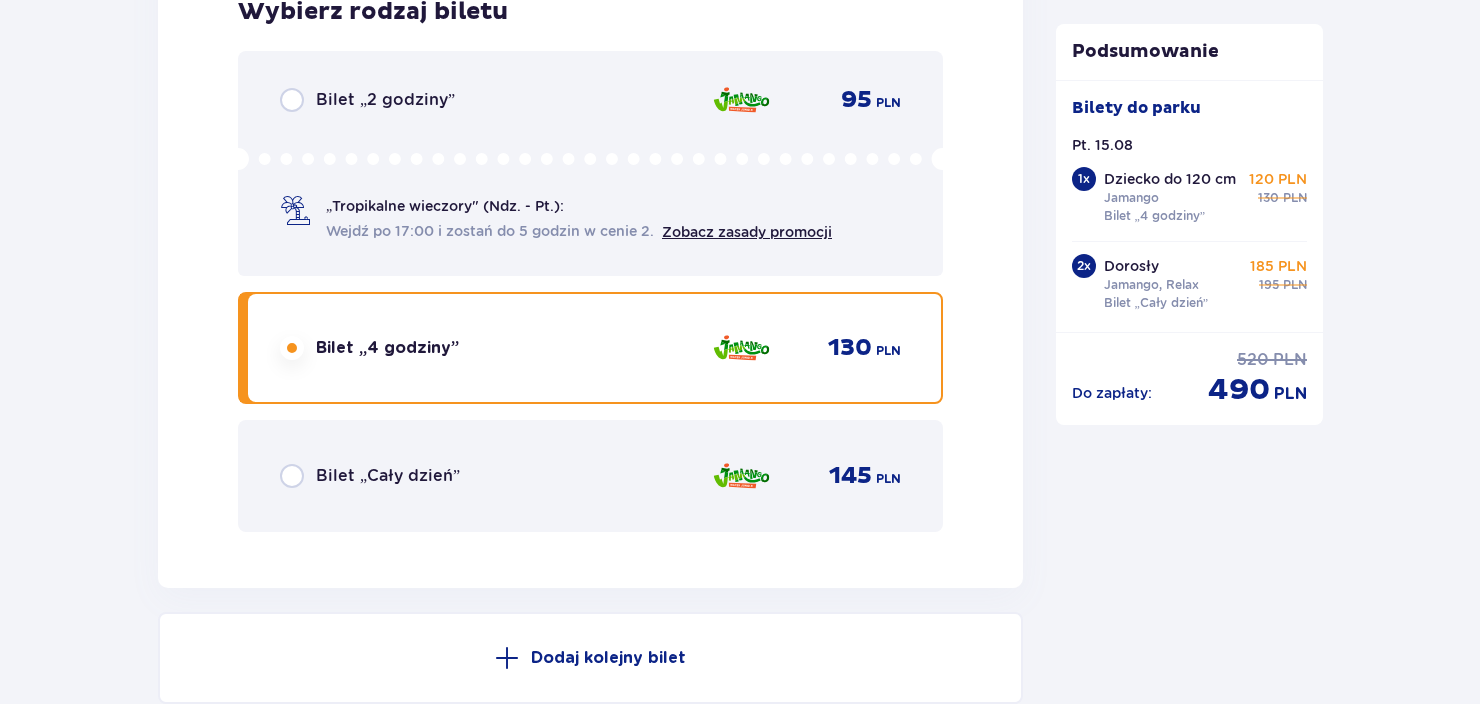click on "Bilet „Cały dzień”" at bounding box center (388, 476) 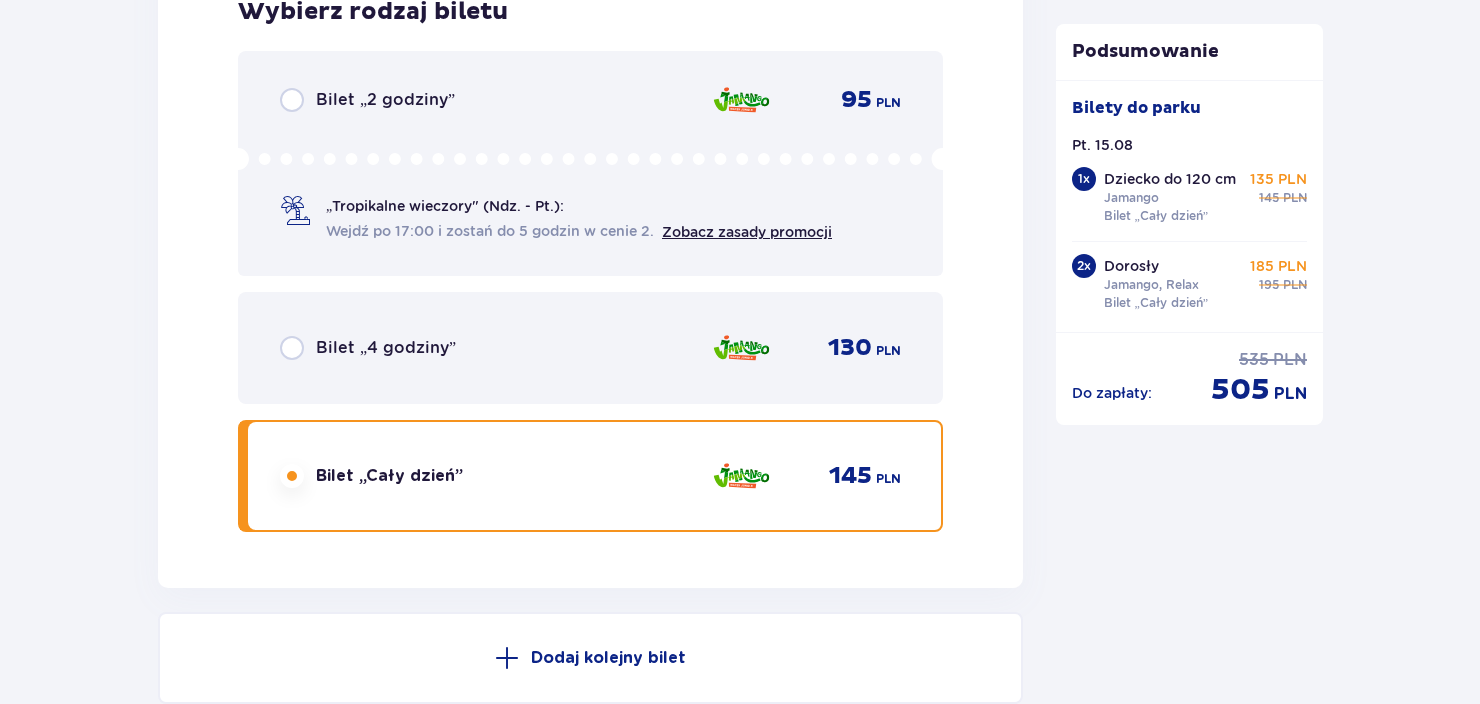 scroll, scrollTop: 5199, scrollLeft: 0, axis: vertical 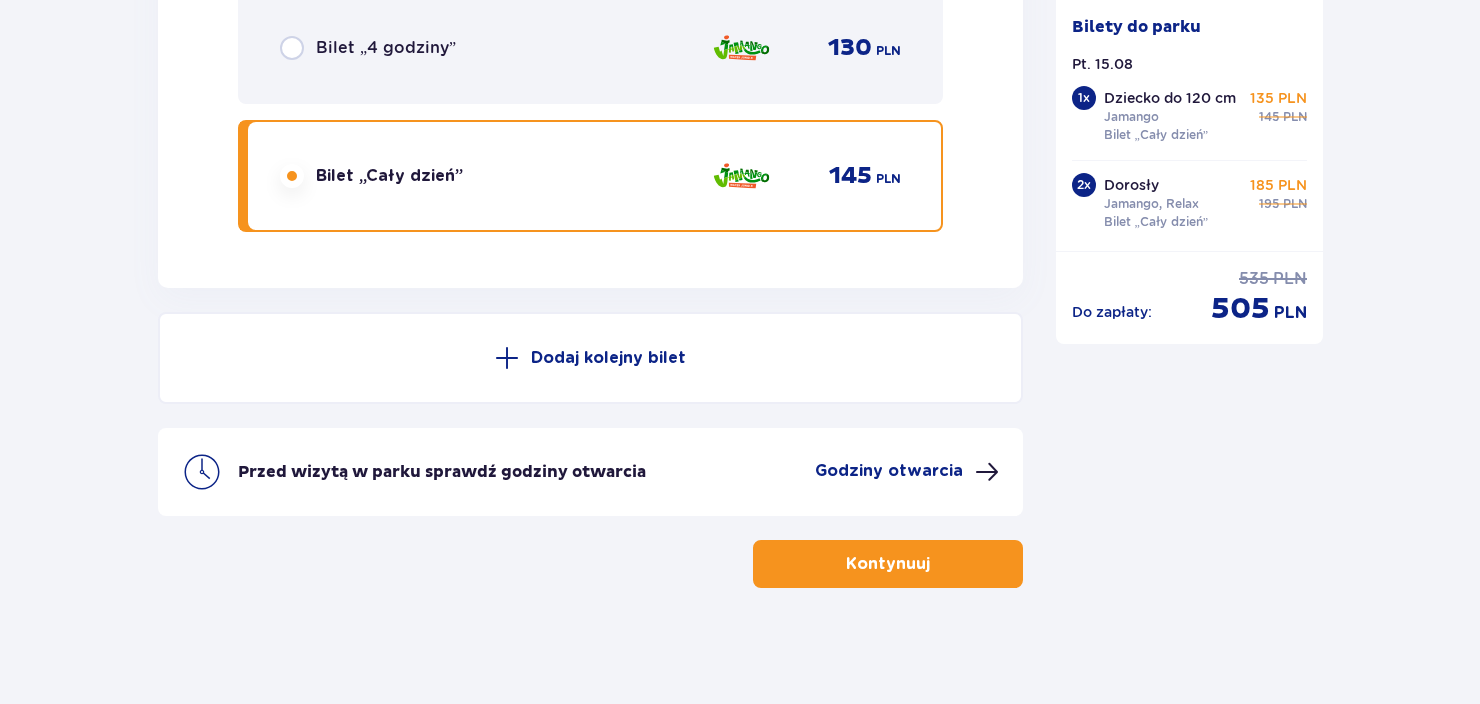 click on "Godziny otwarcia" at bounding box center [889, 471] 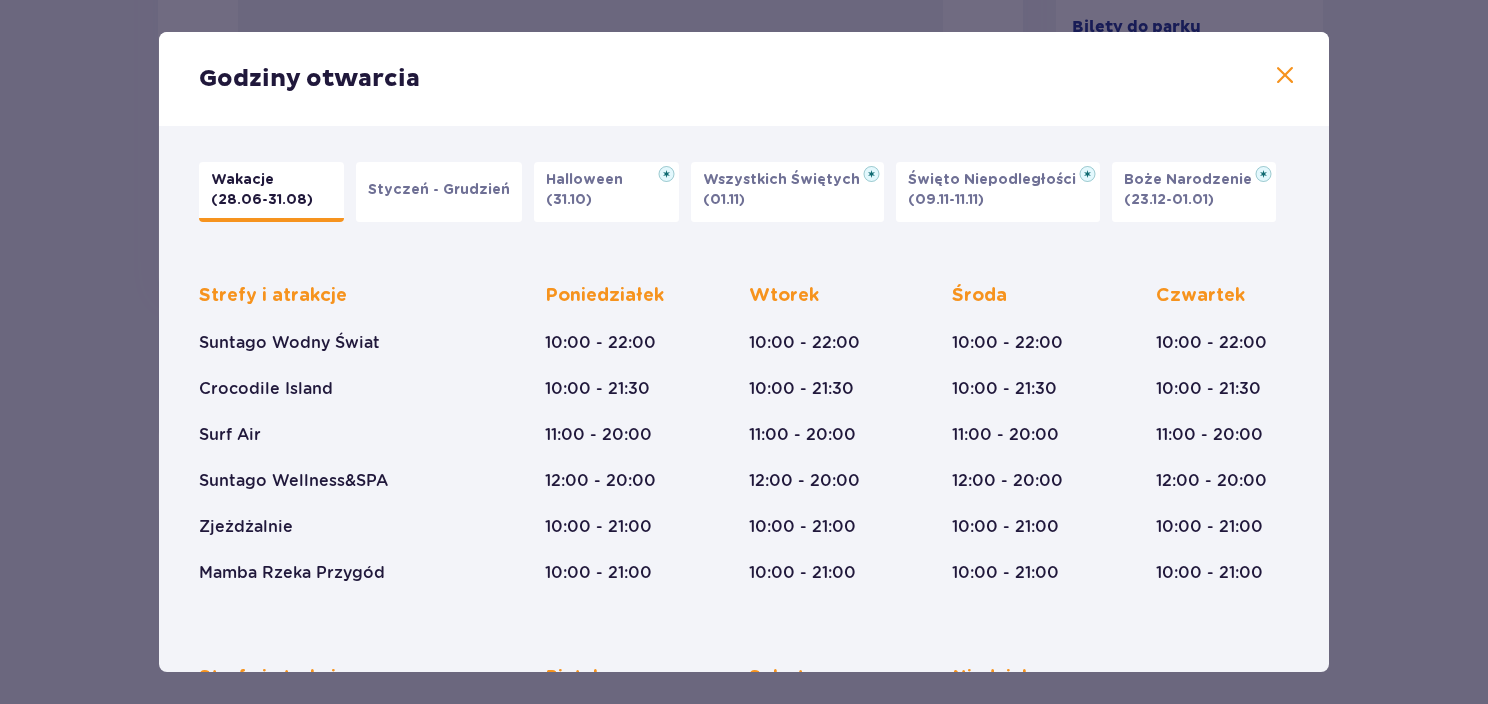 click at bounding box center (1285, 76) 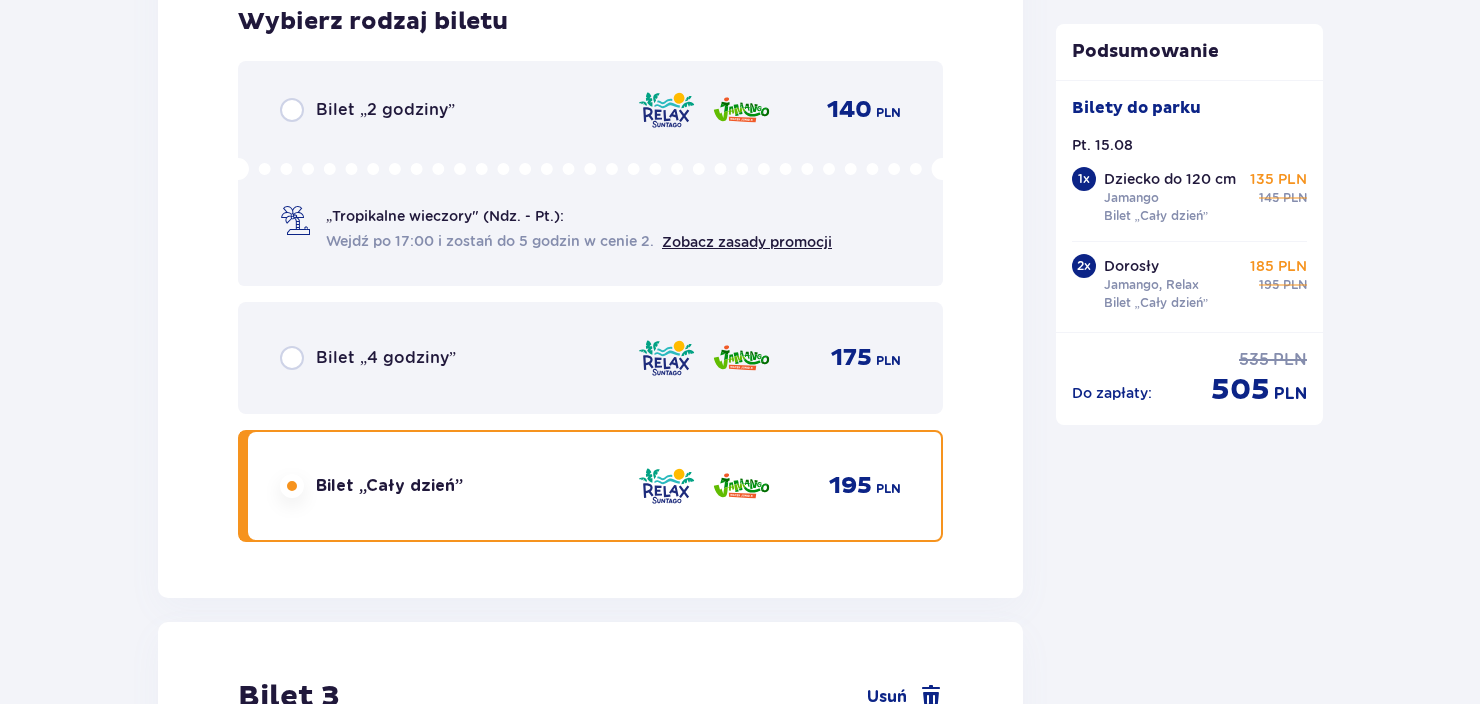 scroll, scrollTop: 3499, scrollLeft: 0, axis: vertical 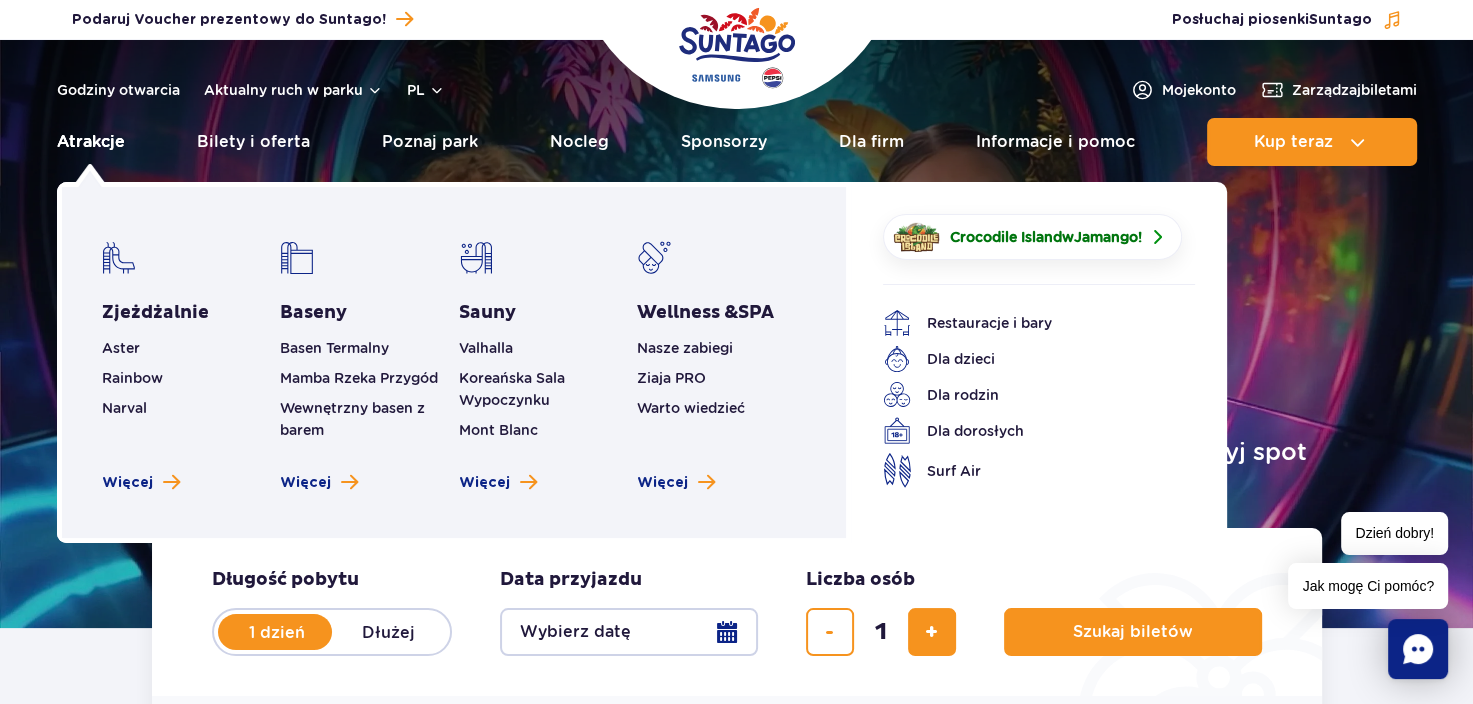 click on "Atrakcje" at bounding box center (91, 142) 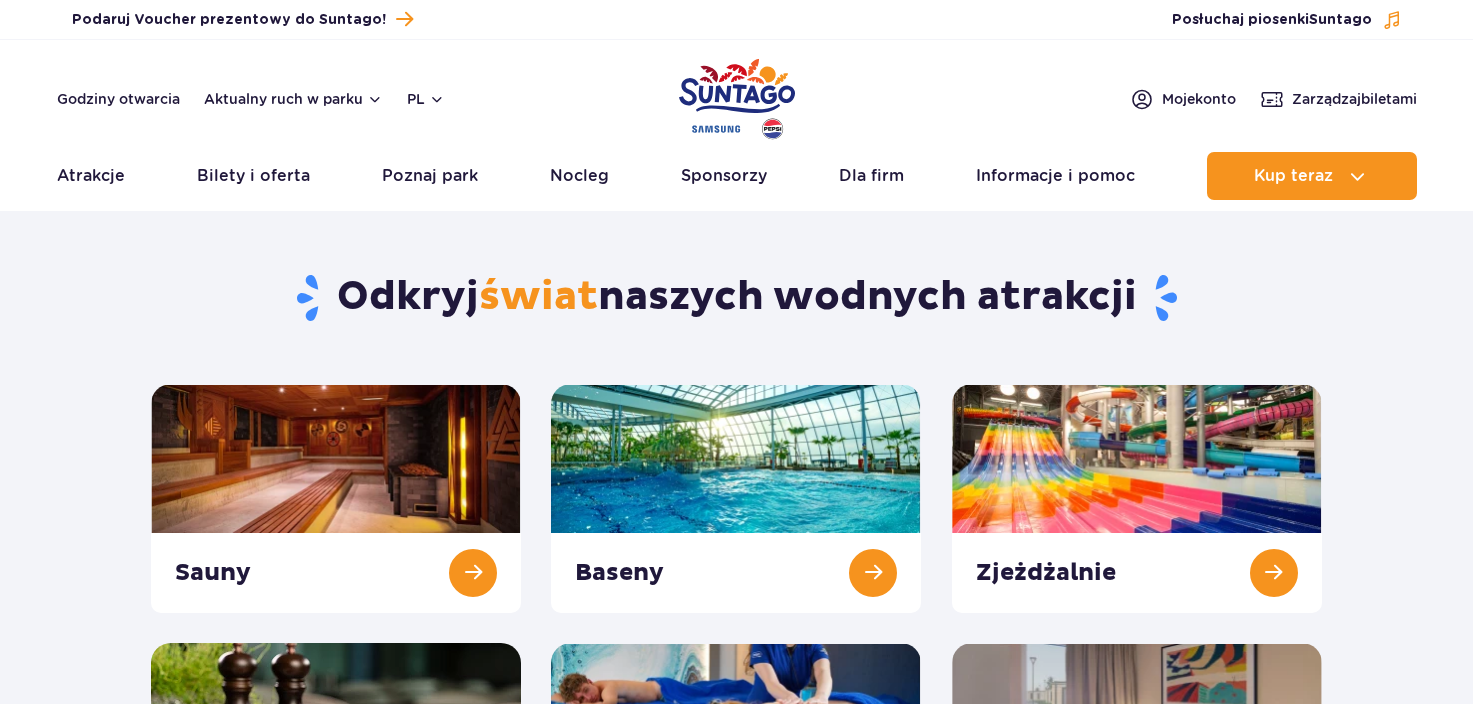 scroll, scrollTop: 0, scrollLeft: 0, axis: both 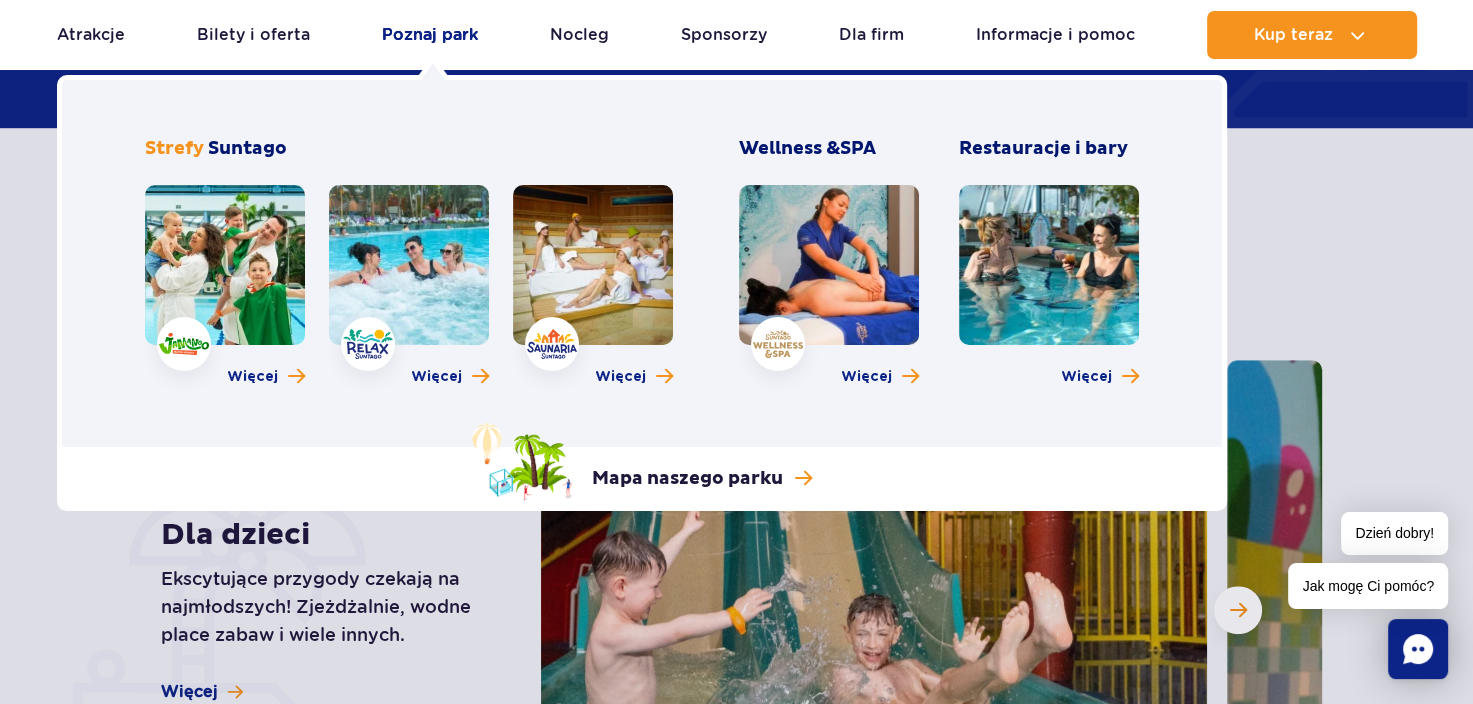 click on "Poznaj park" at bounding box center (430, 35) 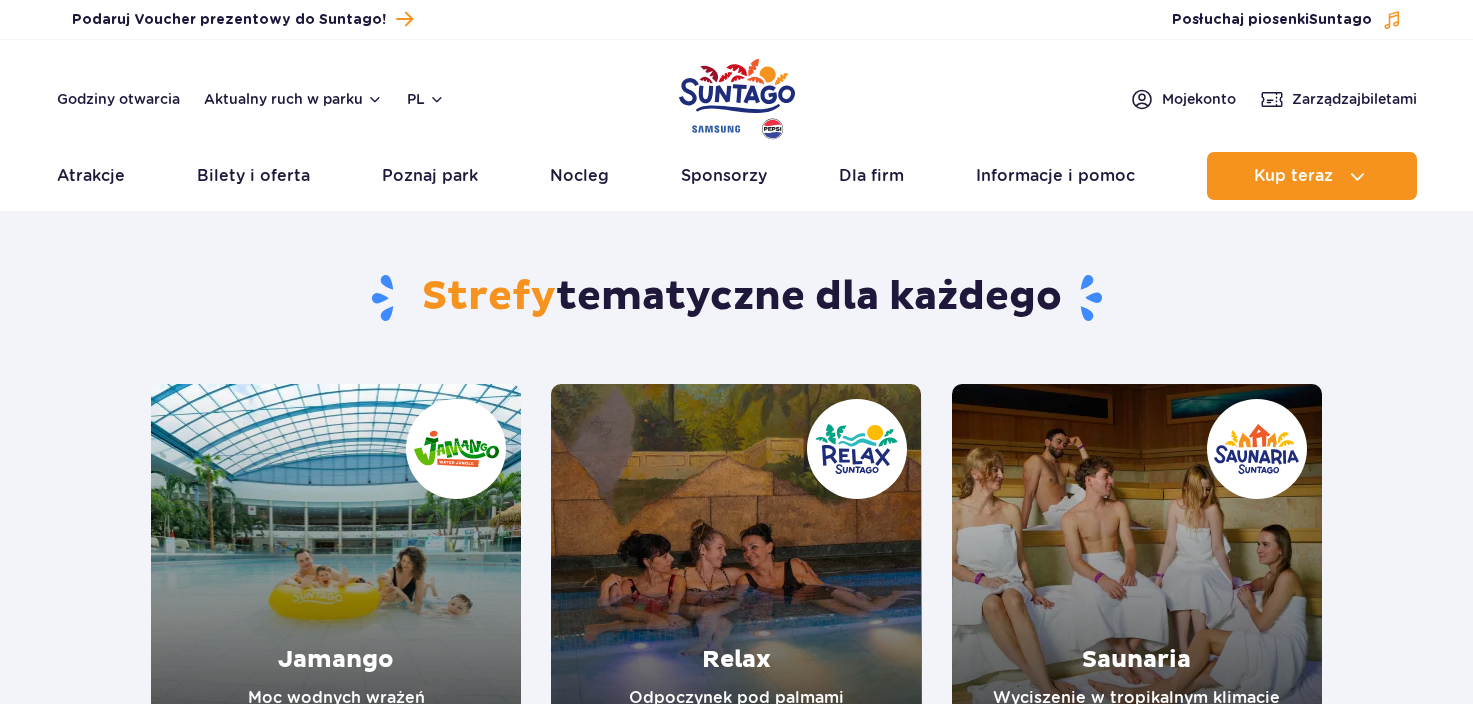 scroll, scrollTop: 0, scrollLeft: 0, axis: both 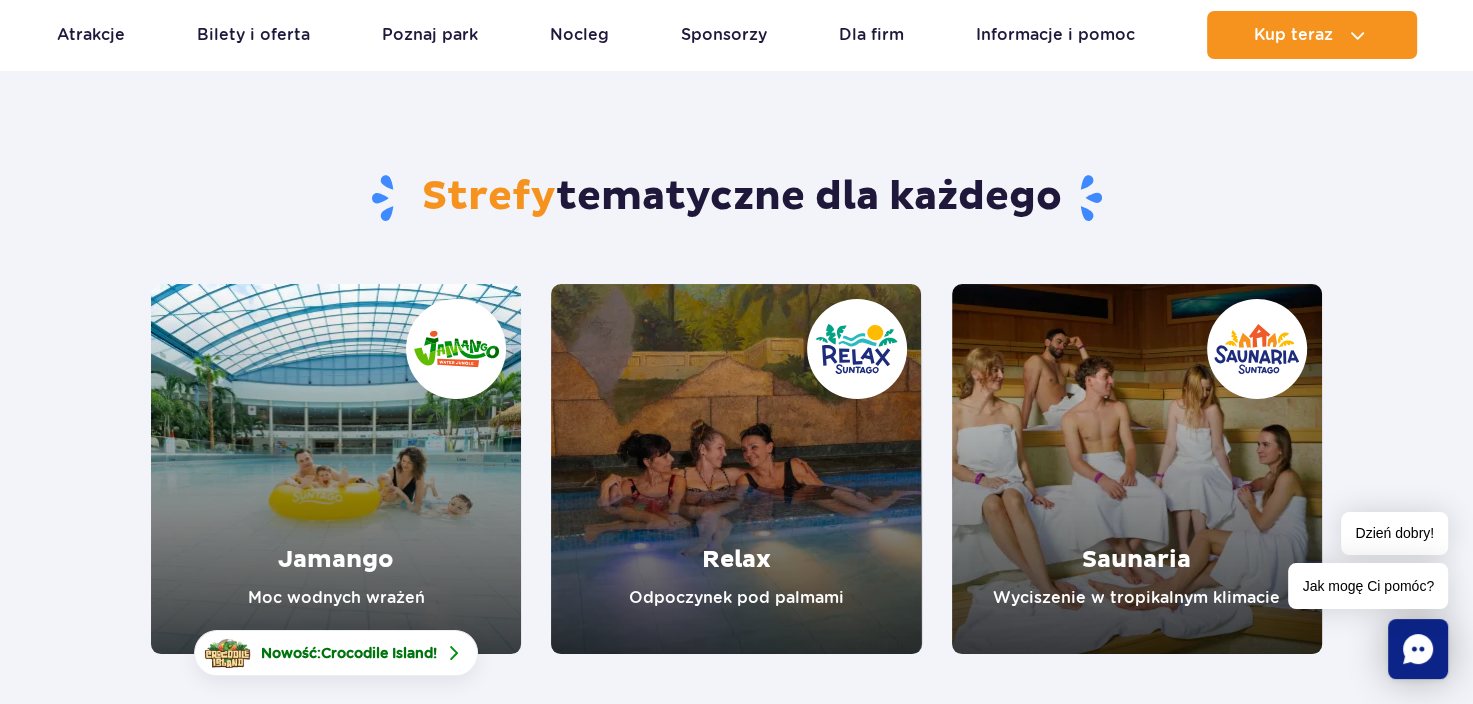 click at bounding box center [336, 469] 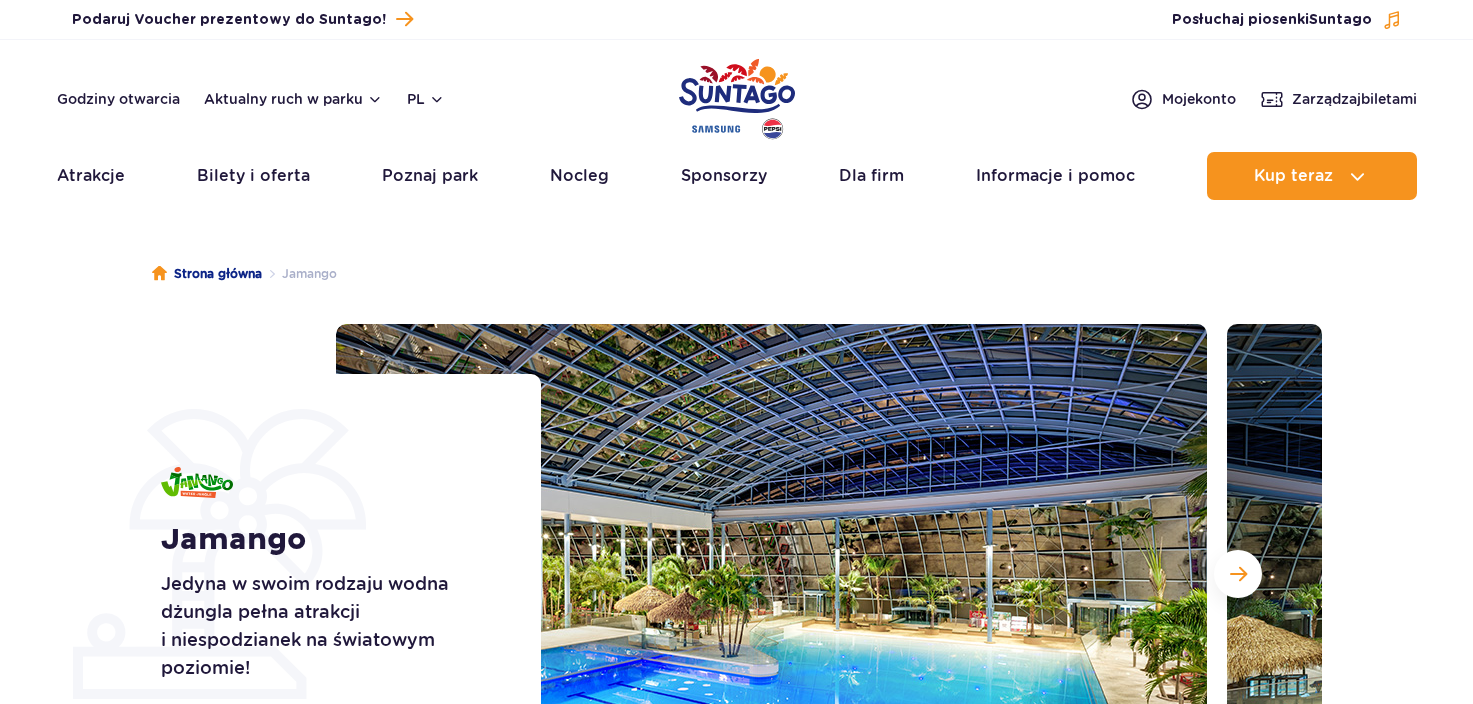 scroll, scrollTop: 0, scrollLeft: 0, axis: both 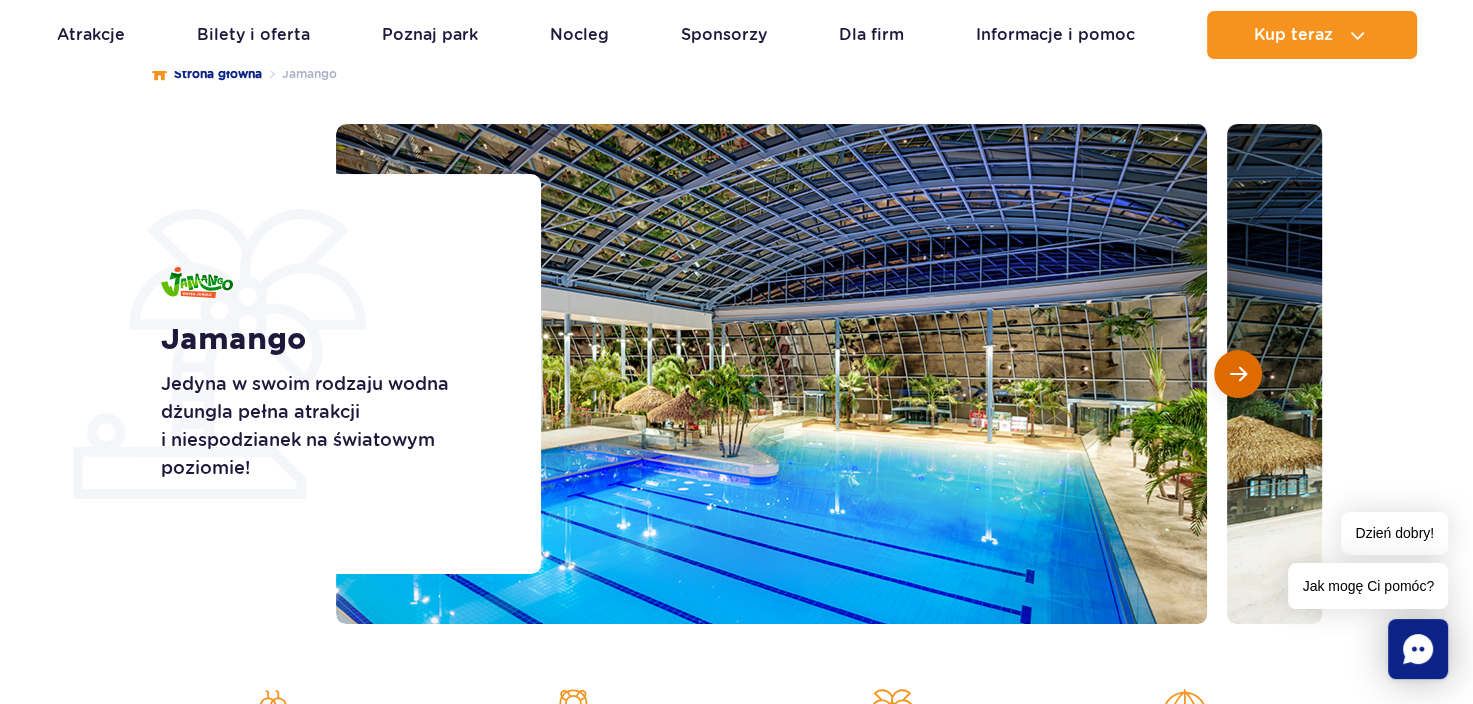 click at bounding box center [1238, 374] 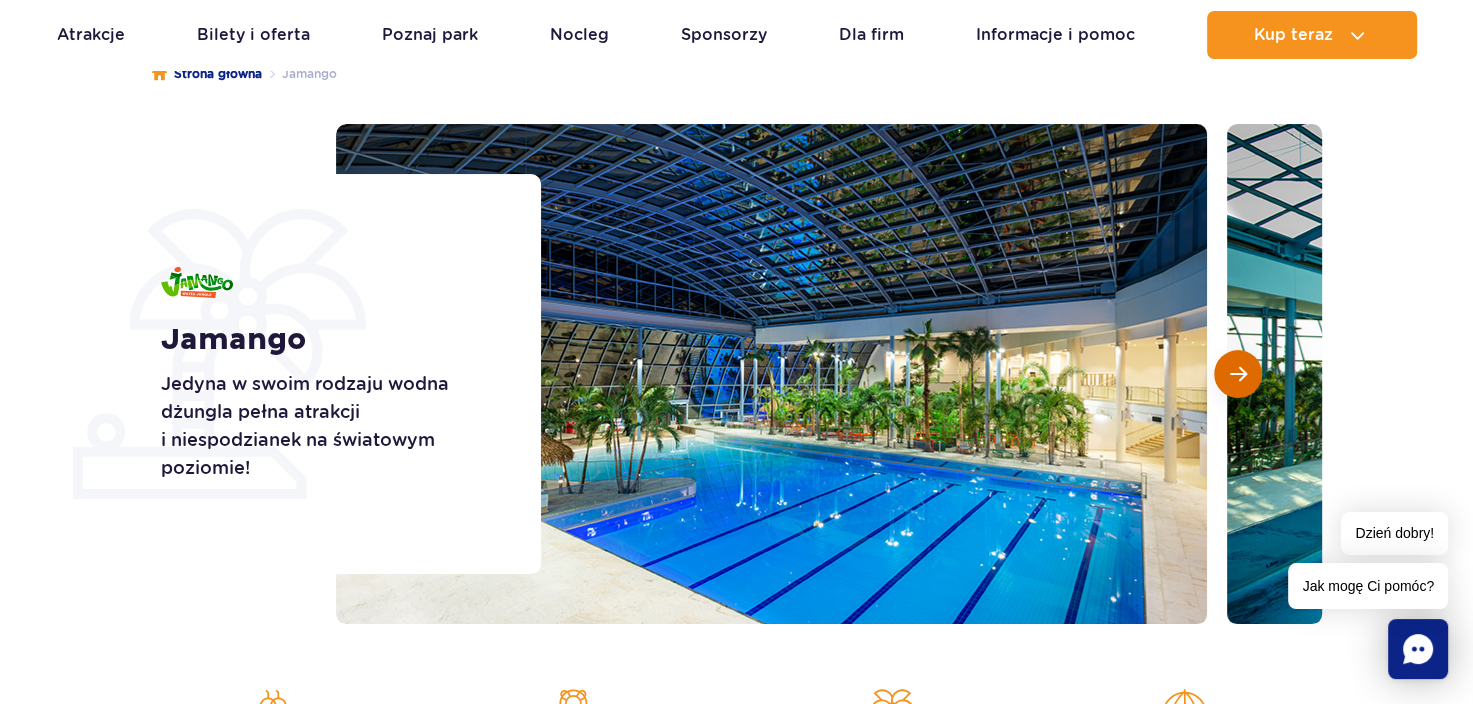 click at bounding box center [1238, 374] 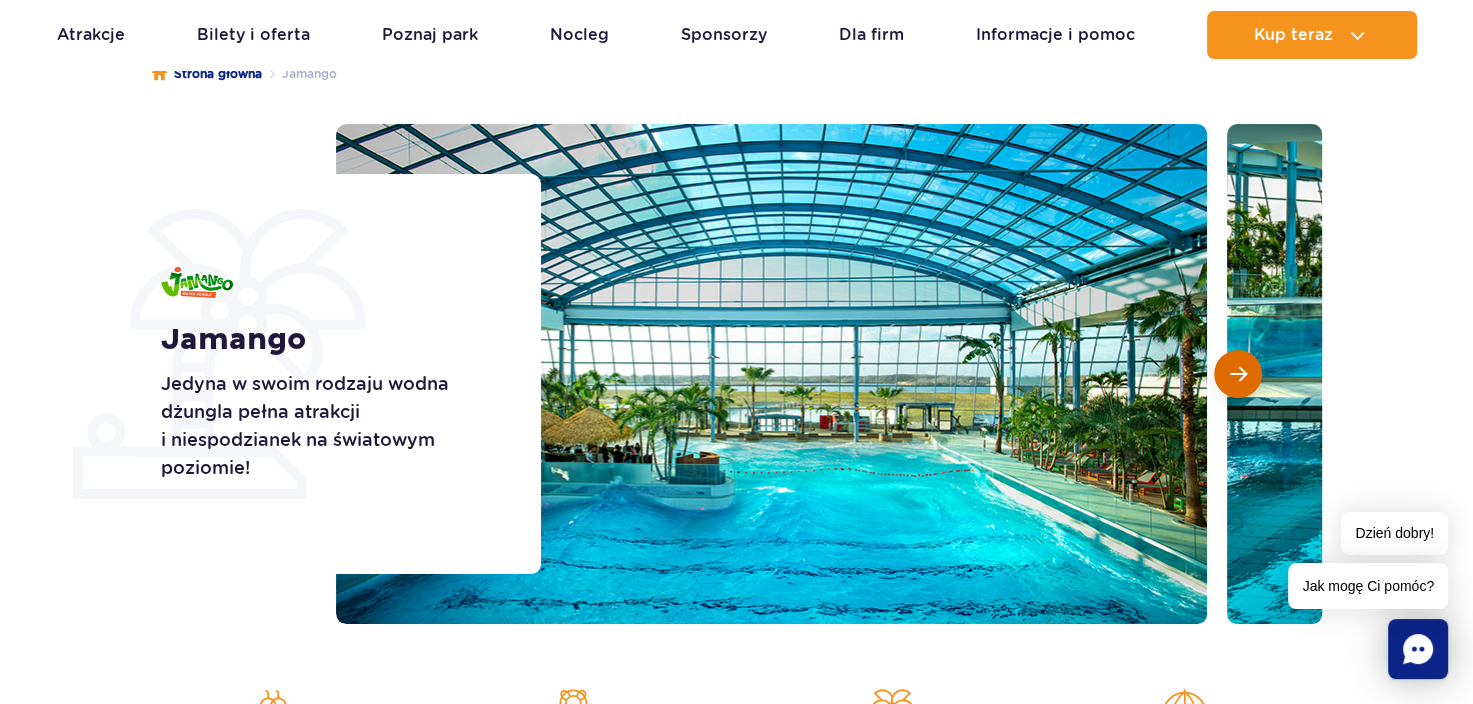 click at bounding box center [1238, 374] 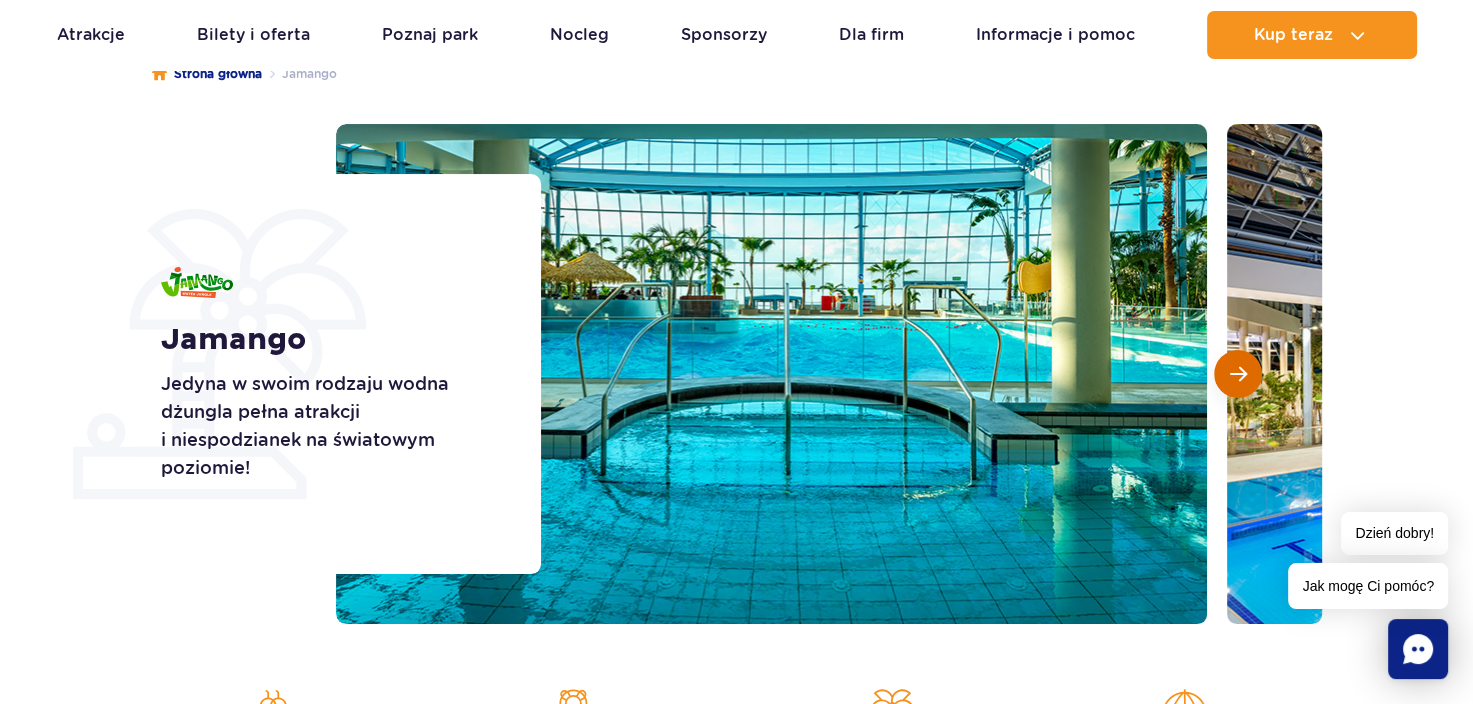 click at bounding box center [1238, 374] 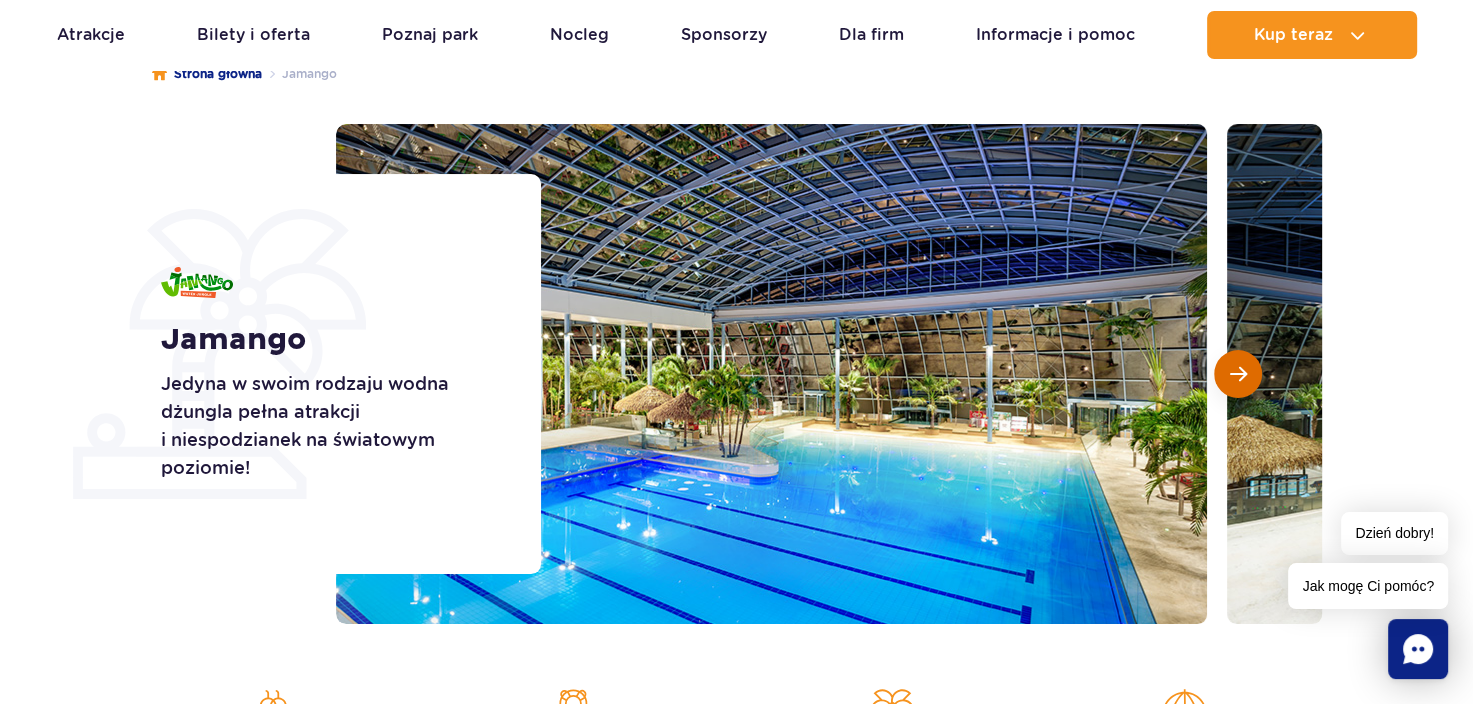 click at bounding box center [1238, 374] 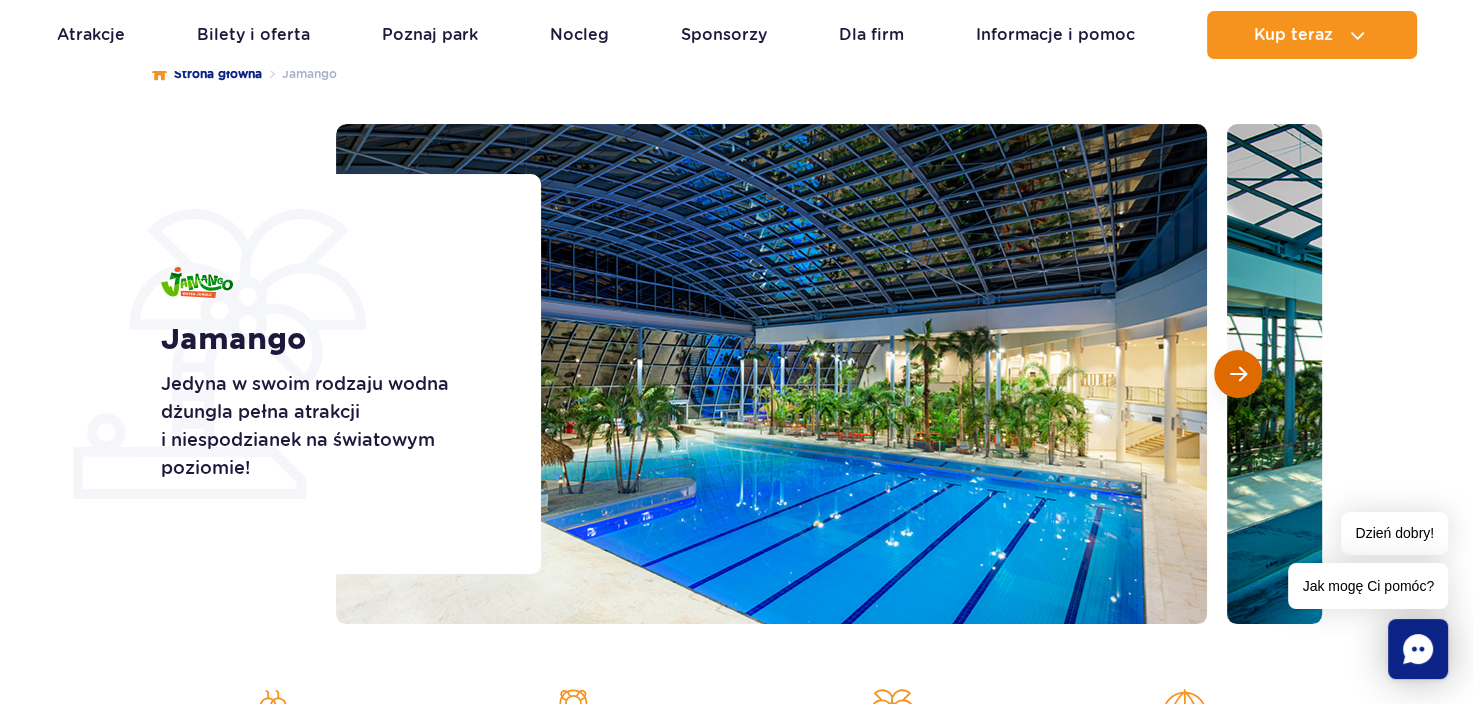 click at bounding box center (1238, 374) 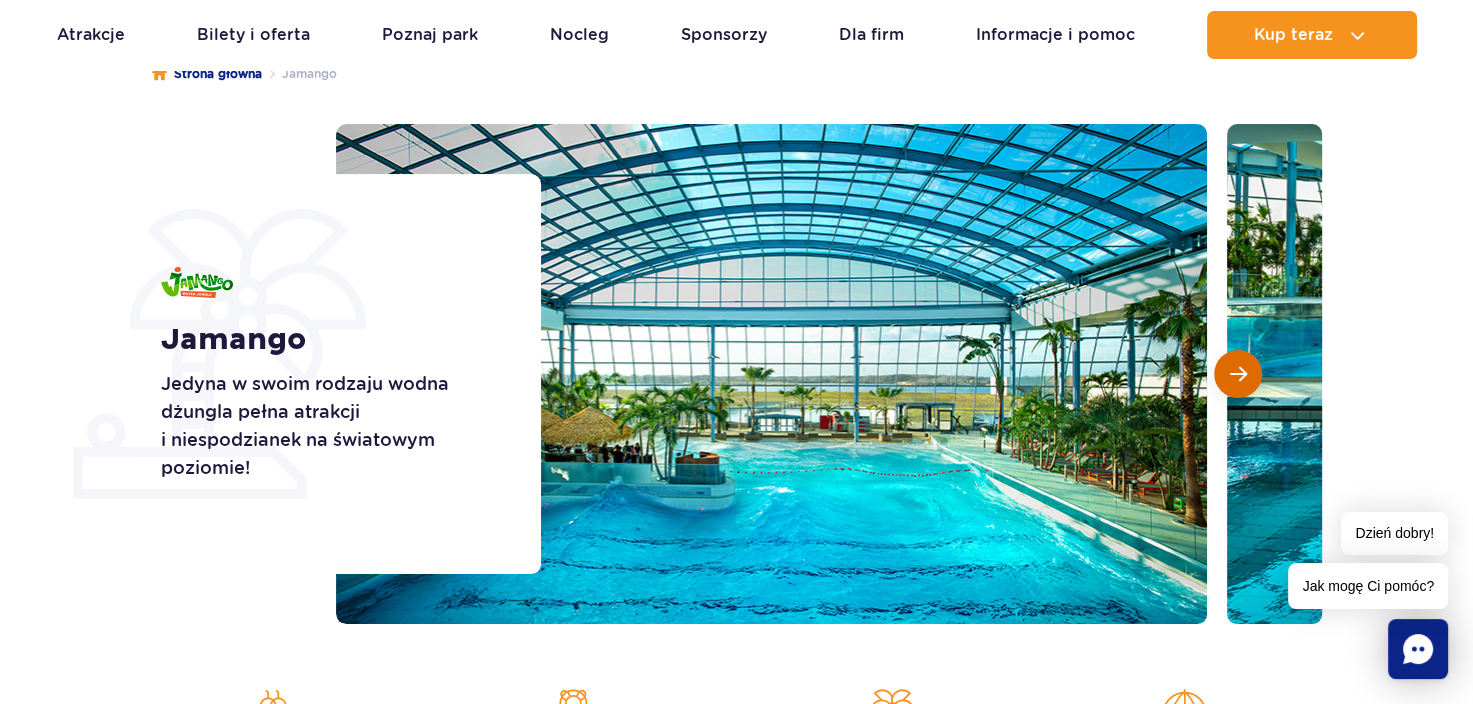 click at bounding box center [1238, 374] 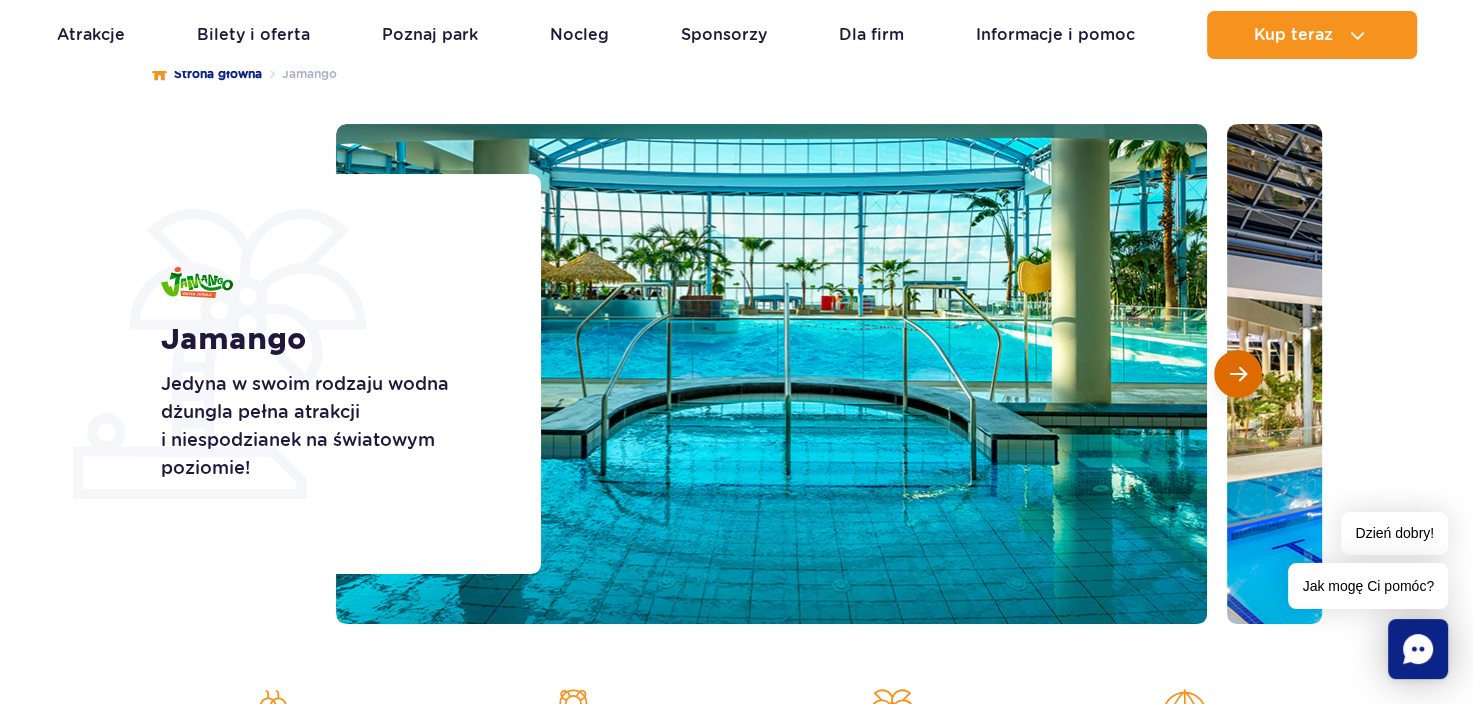 click at bounding box center (1238, 374) 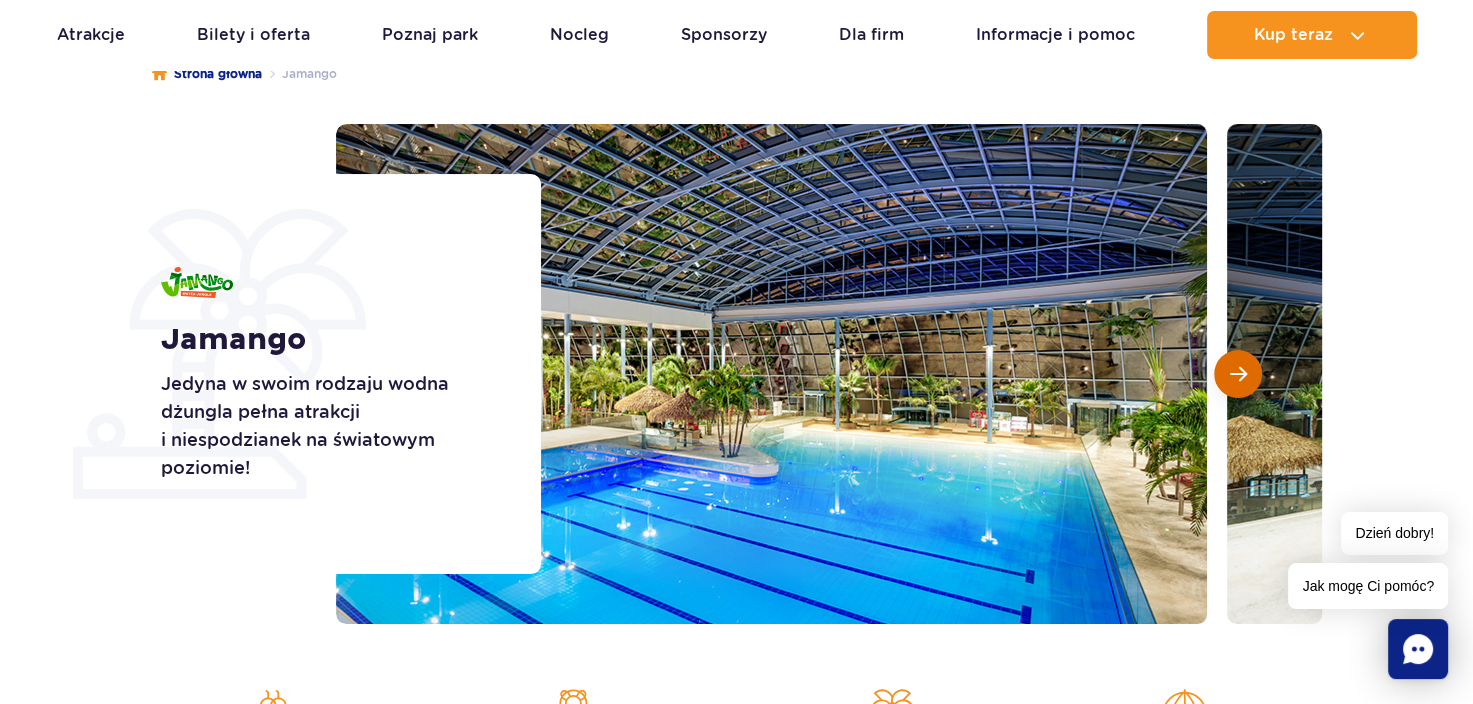 click at bounding box center (1238, 374) 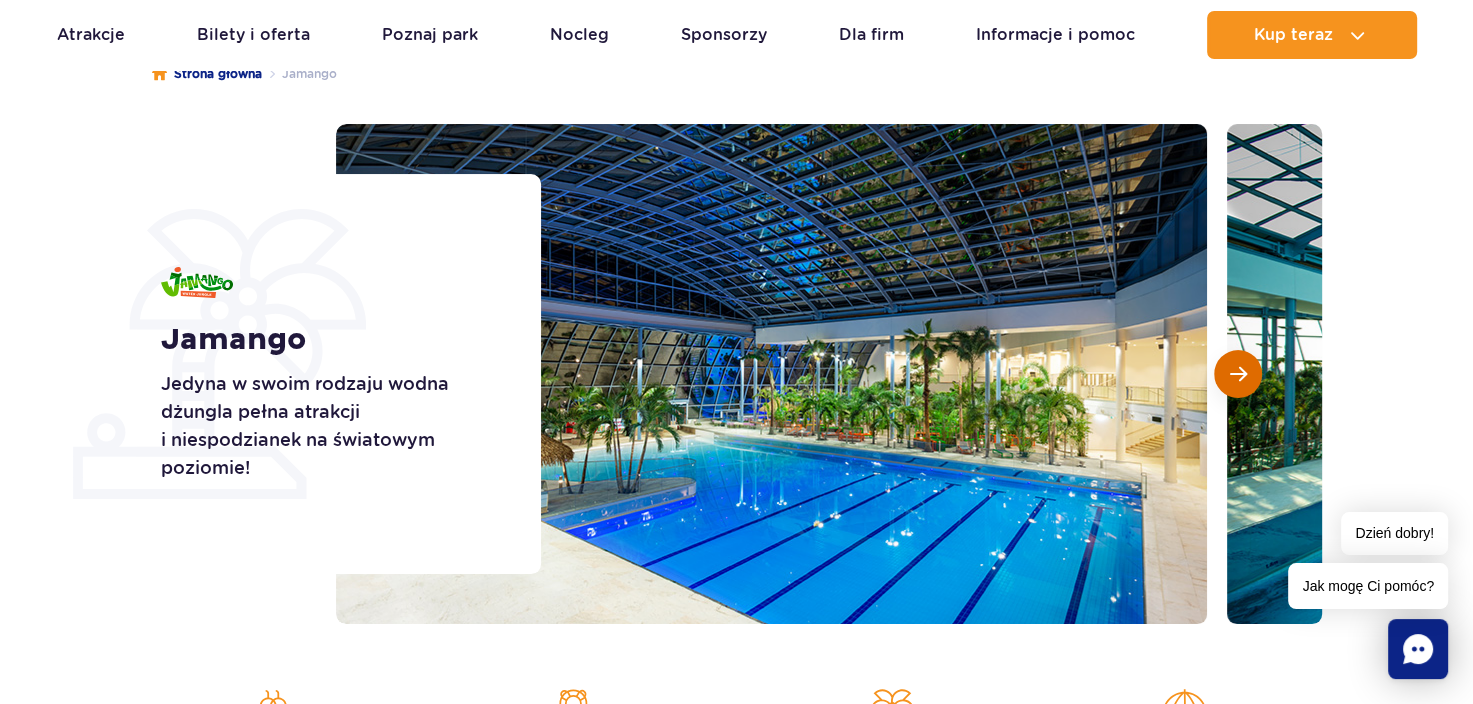 click at bounding box center [1238, 374] 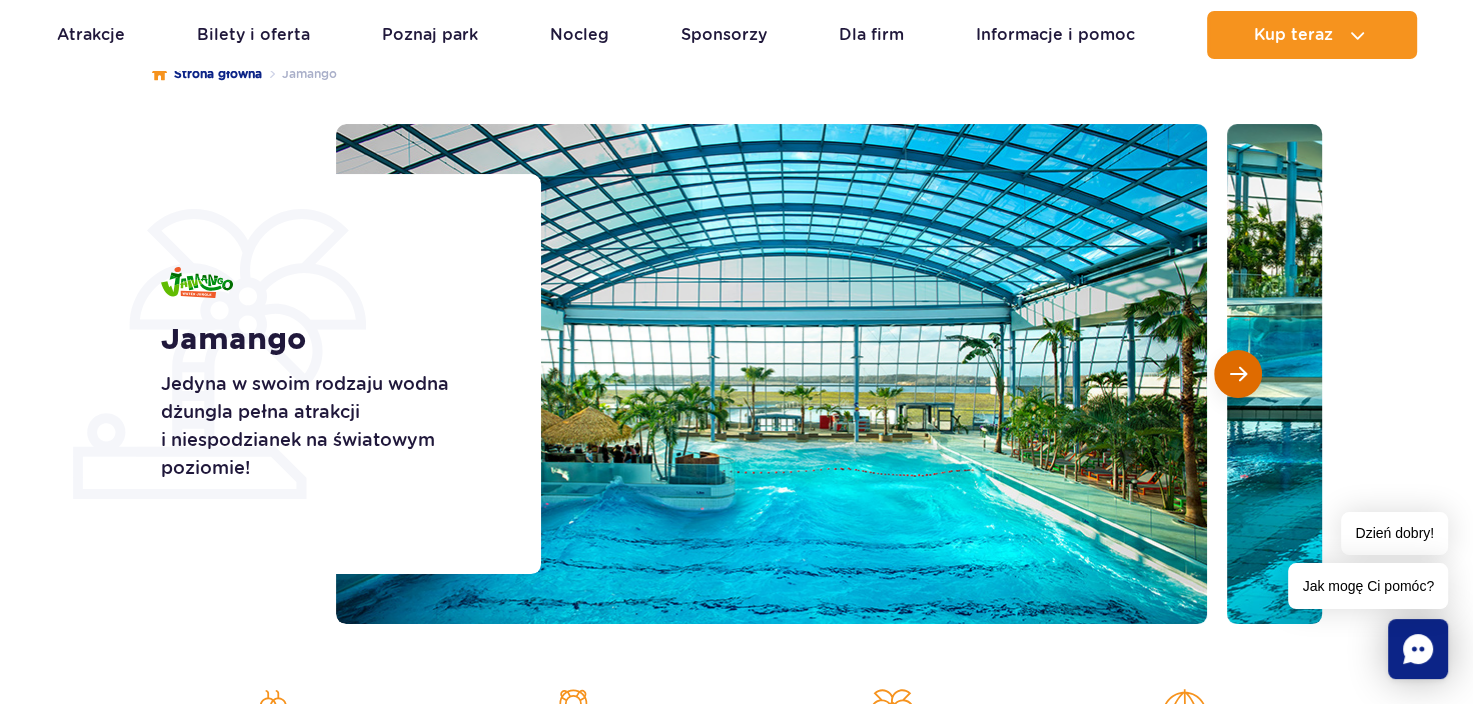 click at bounding box center [1238, 374] 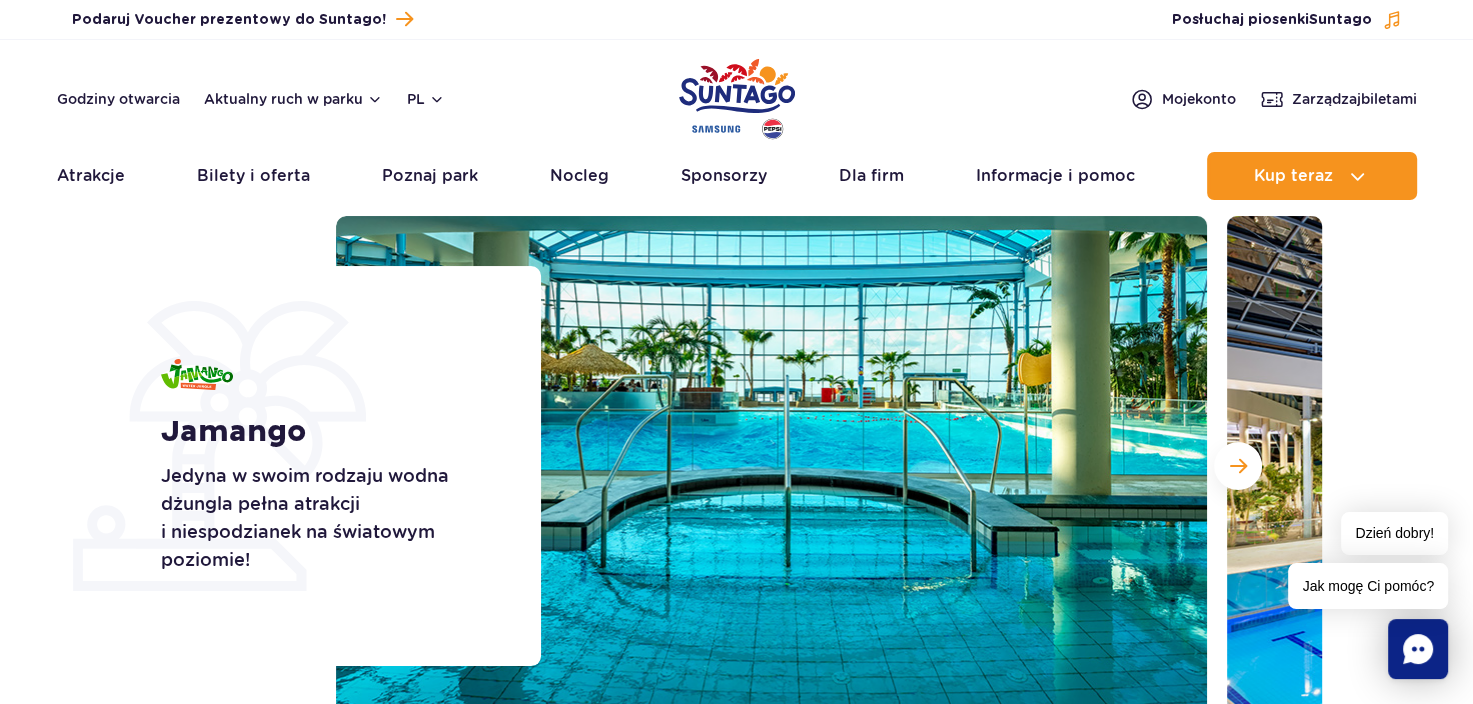 scroll, scrollTop: 0, scrollLeft: 0, axis: both 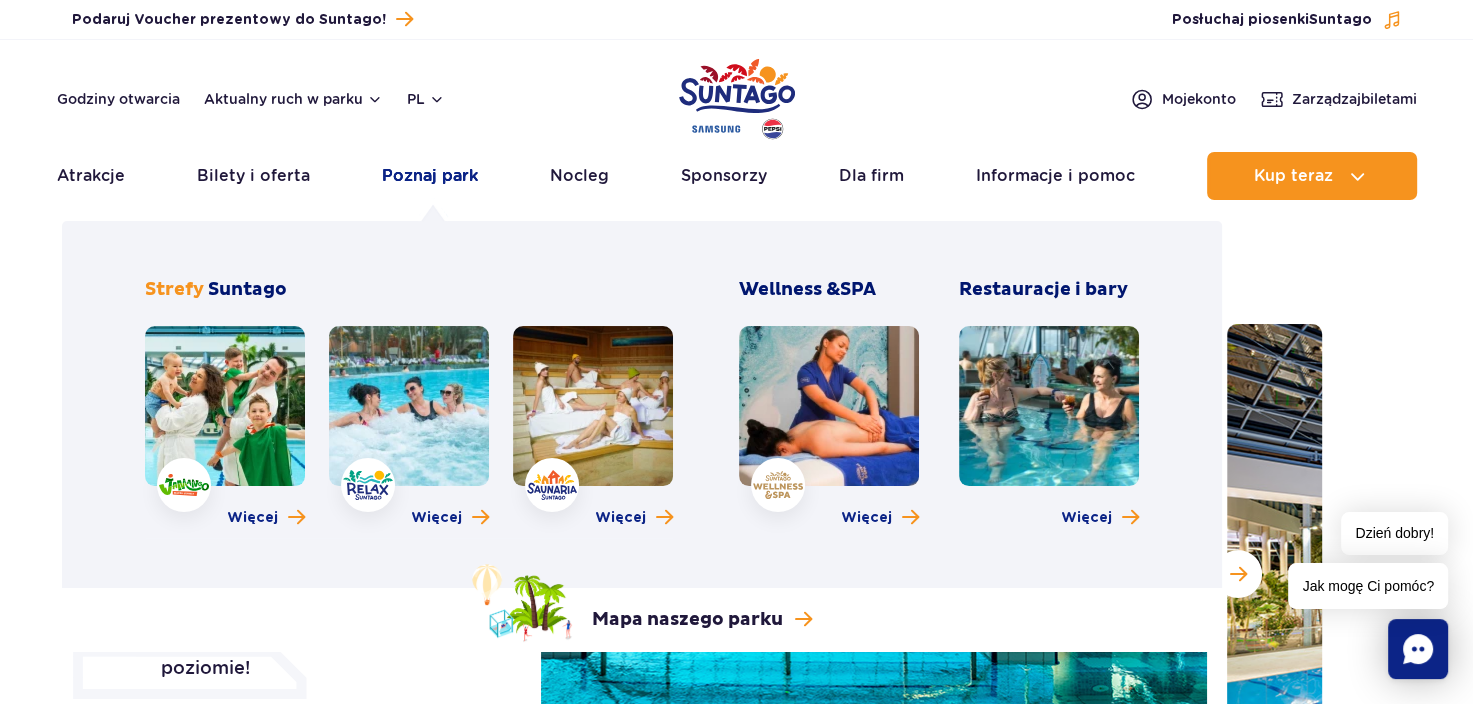 click on "Poznaj park" at bounding box center (430, 176) 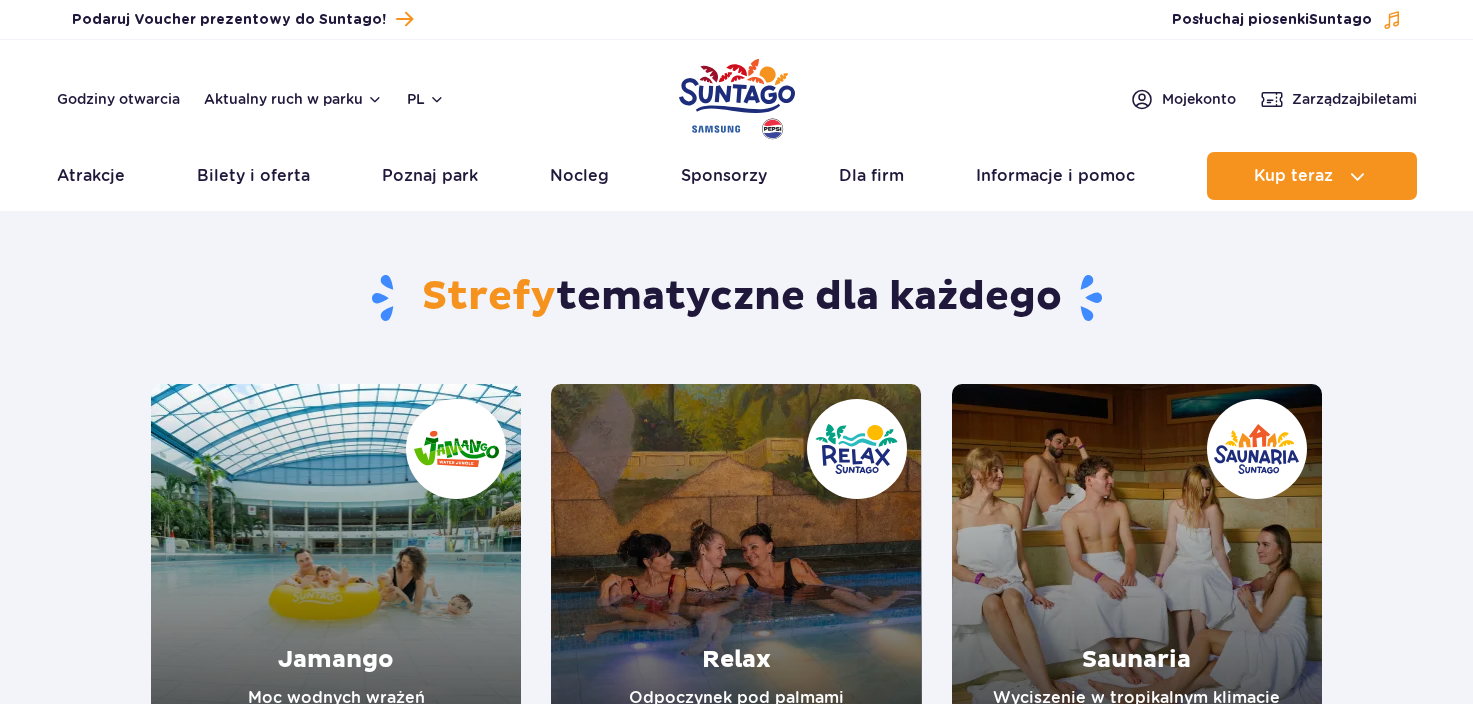 scroll, scrollTop: 0, scrollLeft: 0, axis: both 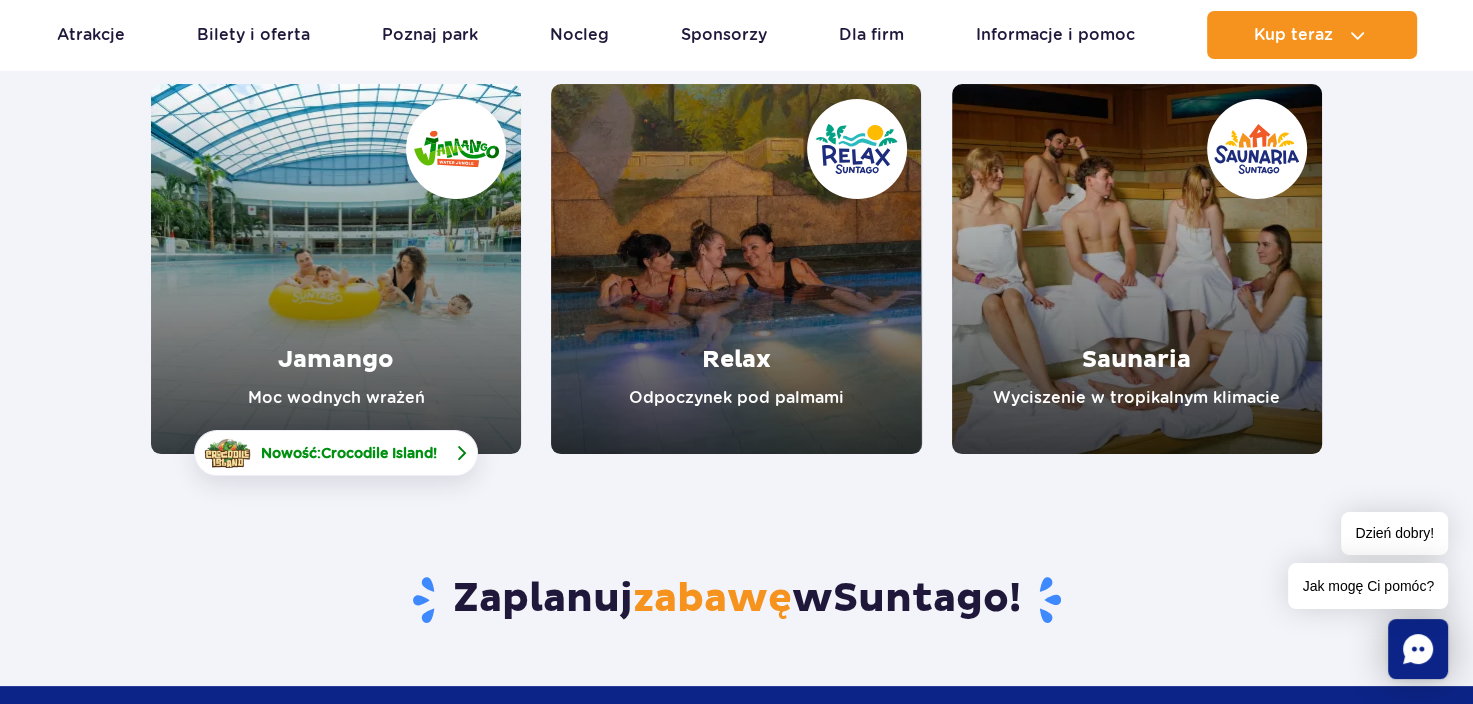 click on "Crocodile Island" at bounding box center (377, 453) 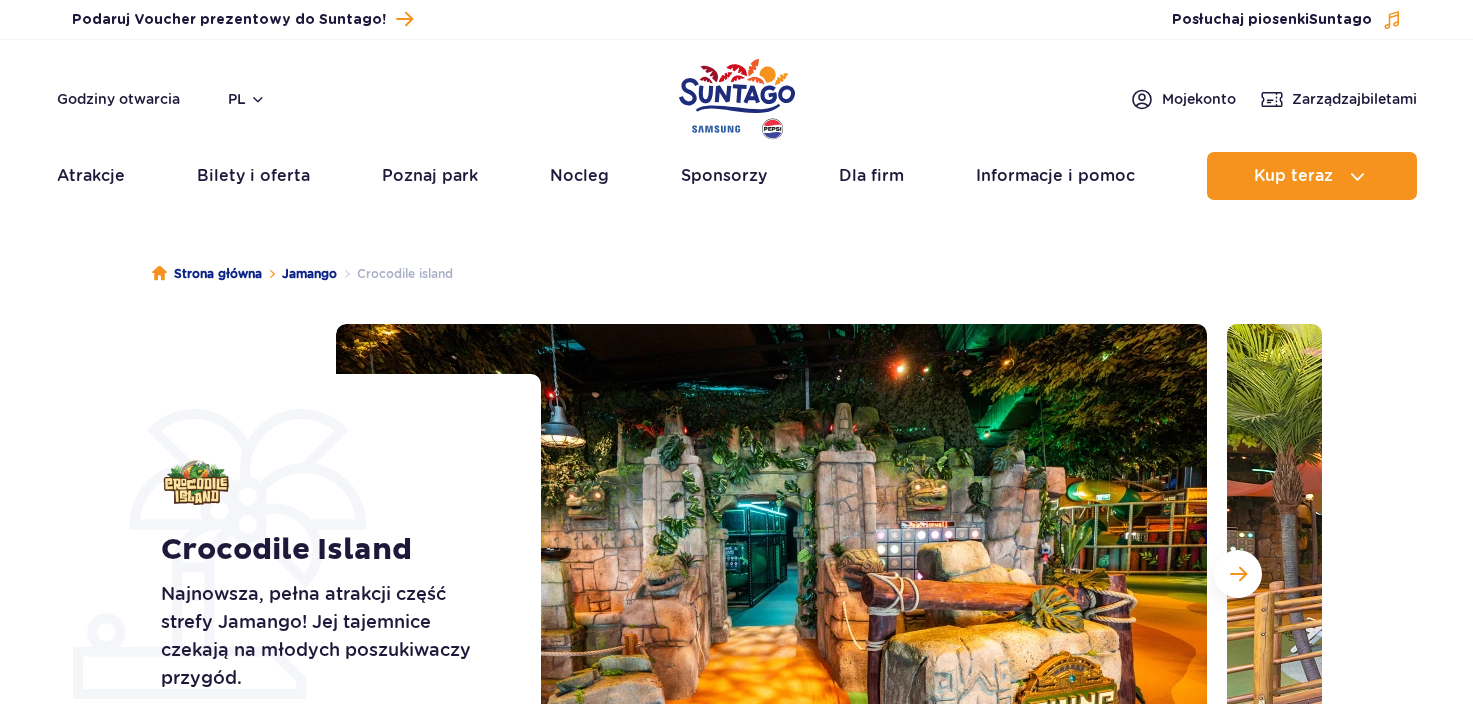 scroll, scrollTop: 0, scrollLeft: 0, axis: both 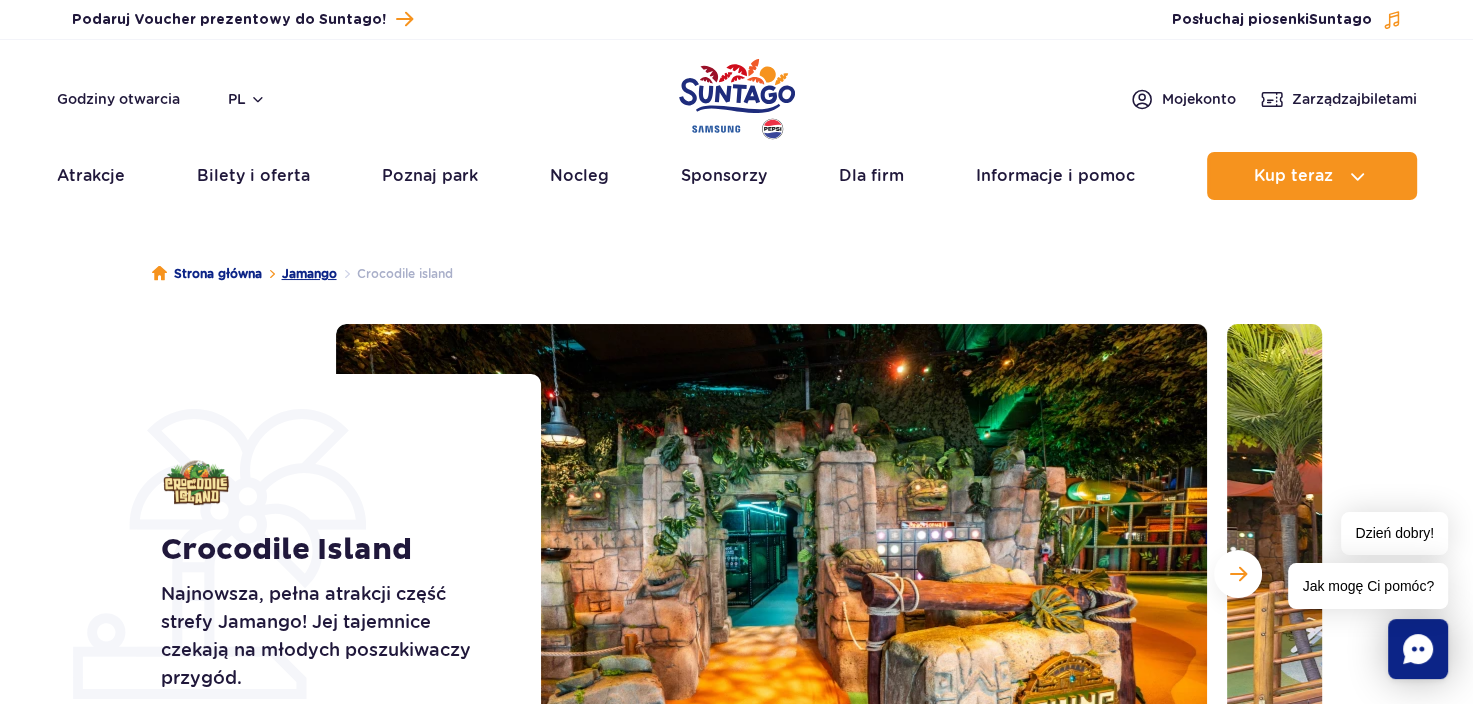 click on "Jamango" at bounding box center [309, 274] 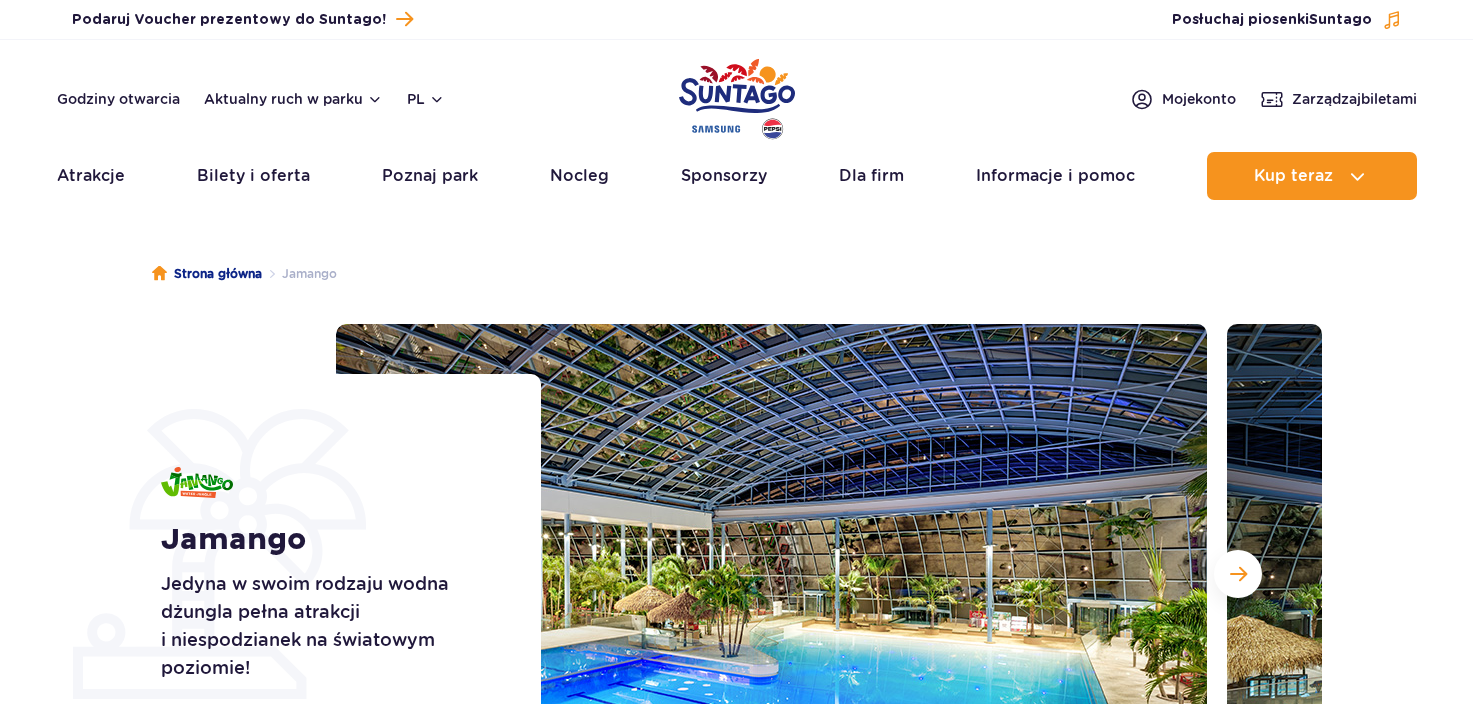 scroll, scrollTop: 0, scrollLeft: 0, axis: both 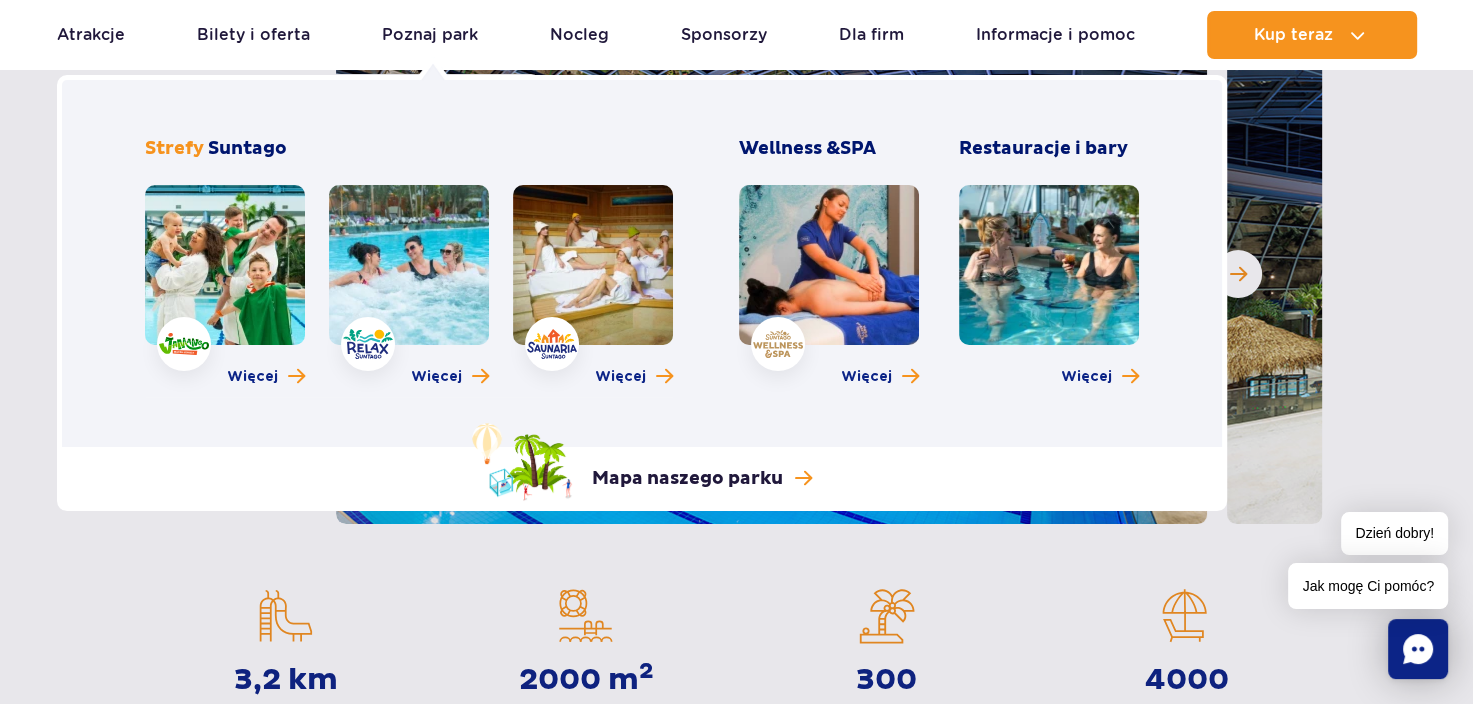 click at bounding box center (409, 265) 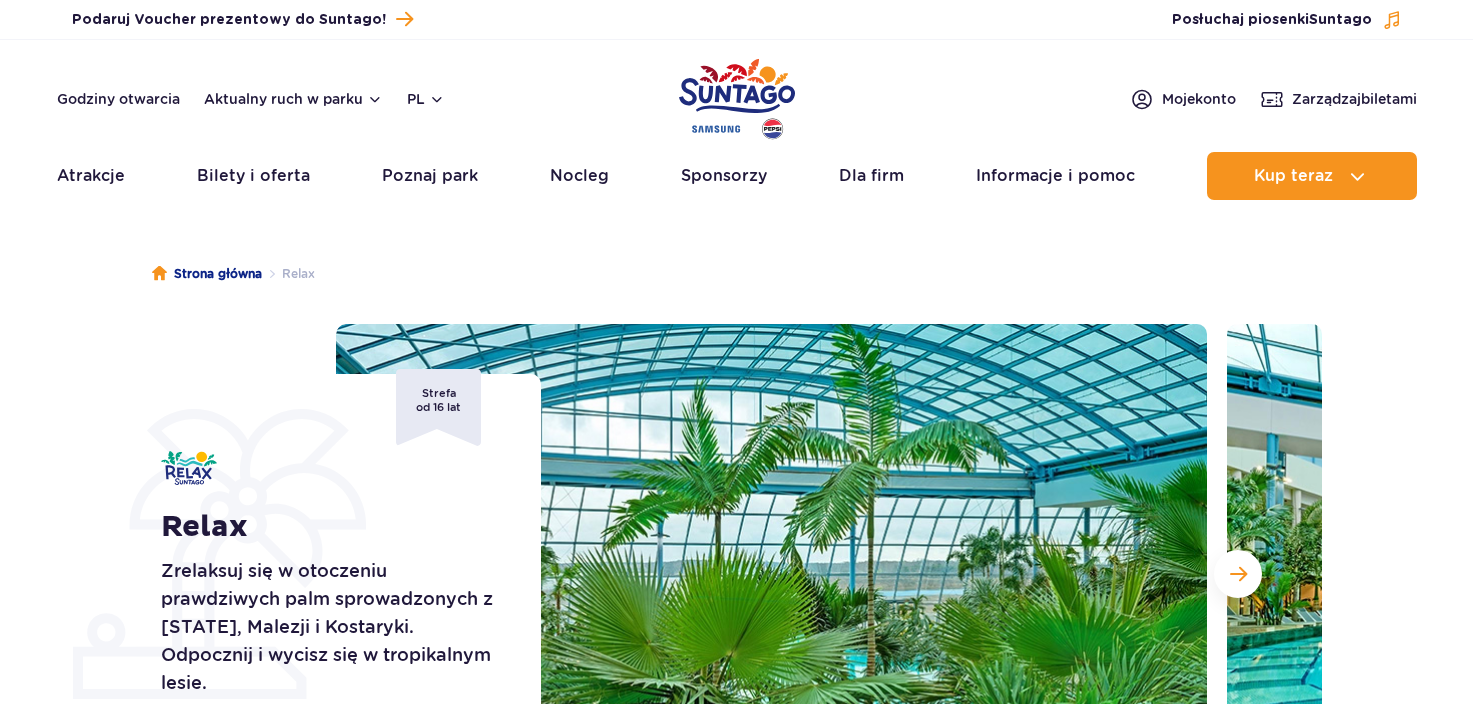scroll, scrollTop: 0, scrollLeft: 0, axis: both 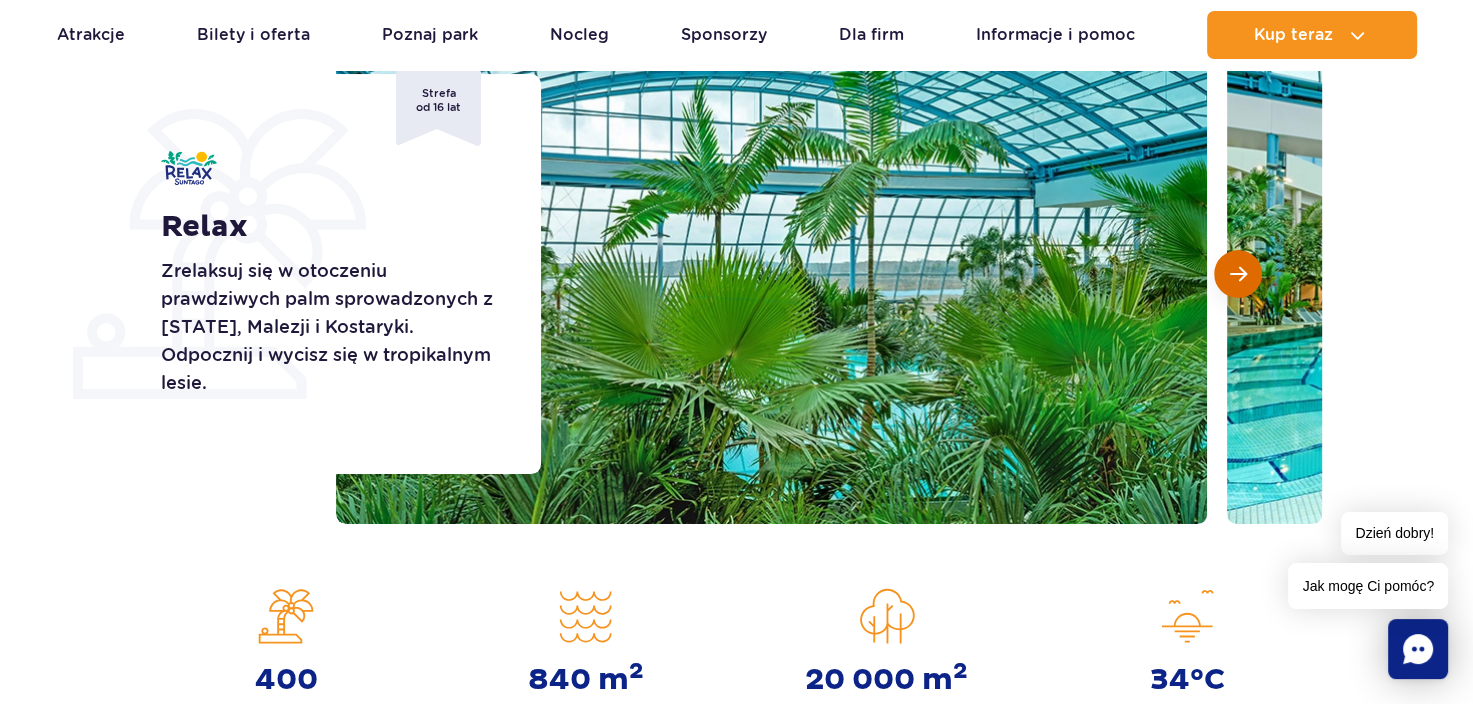 click at bounding box center [1238, 274] 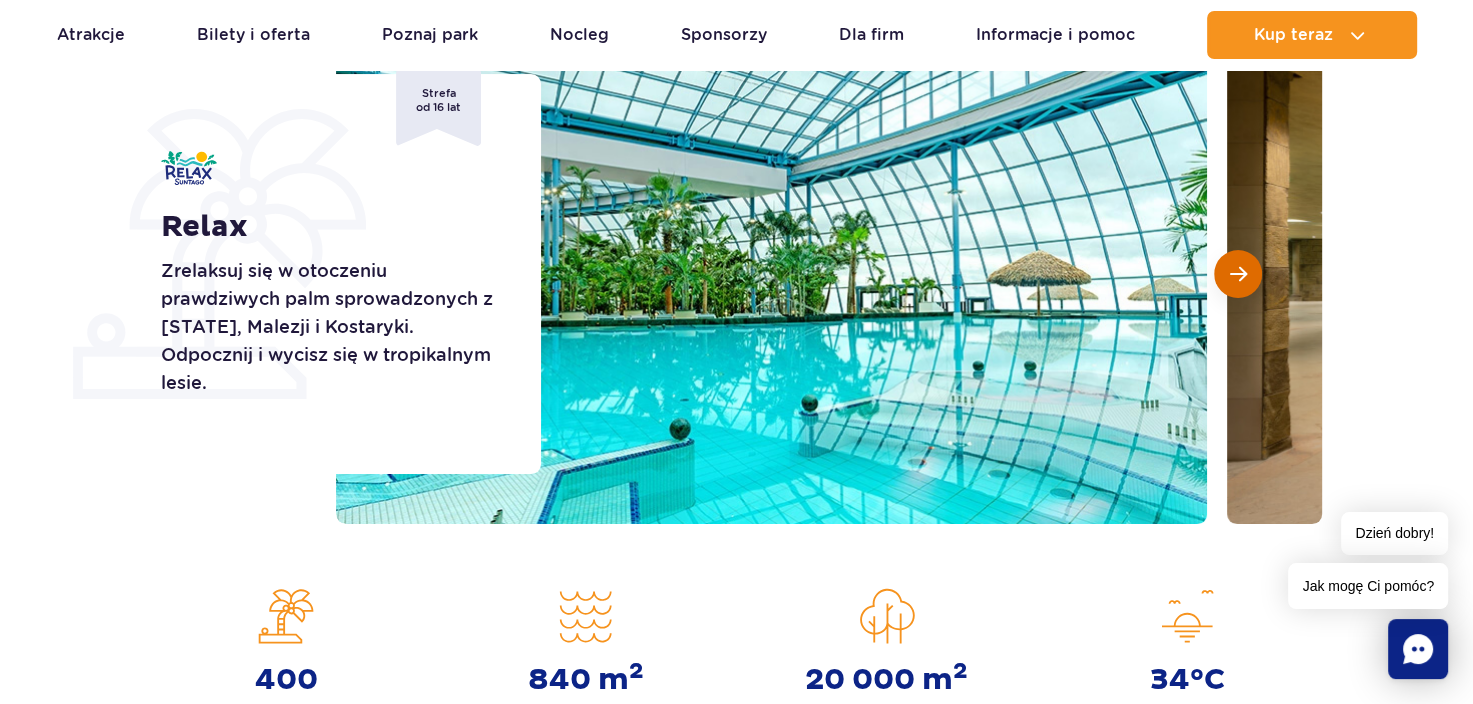 click at bounding box center [1238, 274] 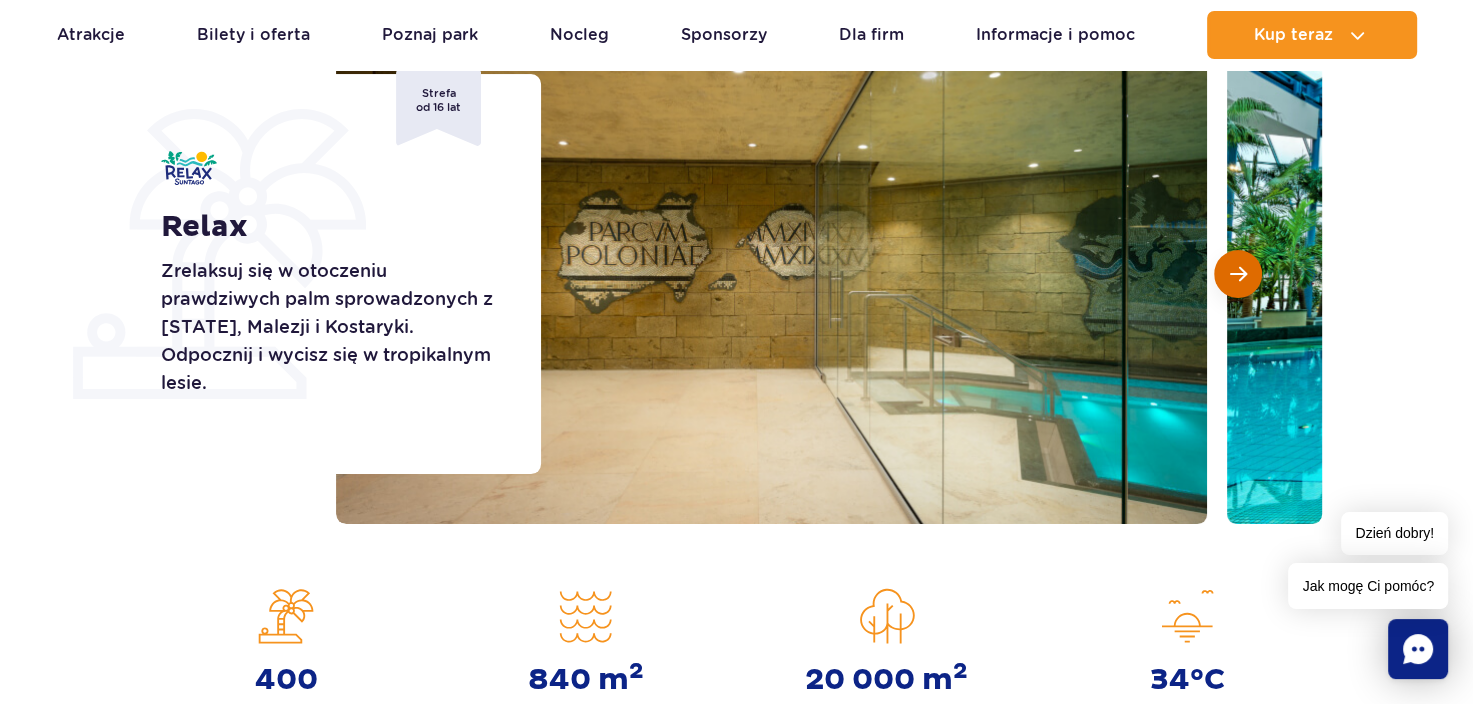 click at bounding box center (1238, 274) 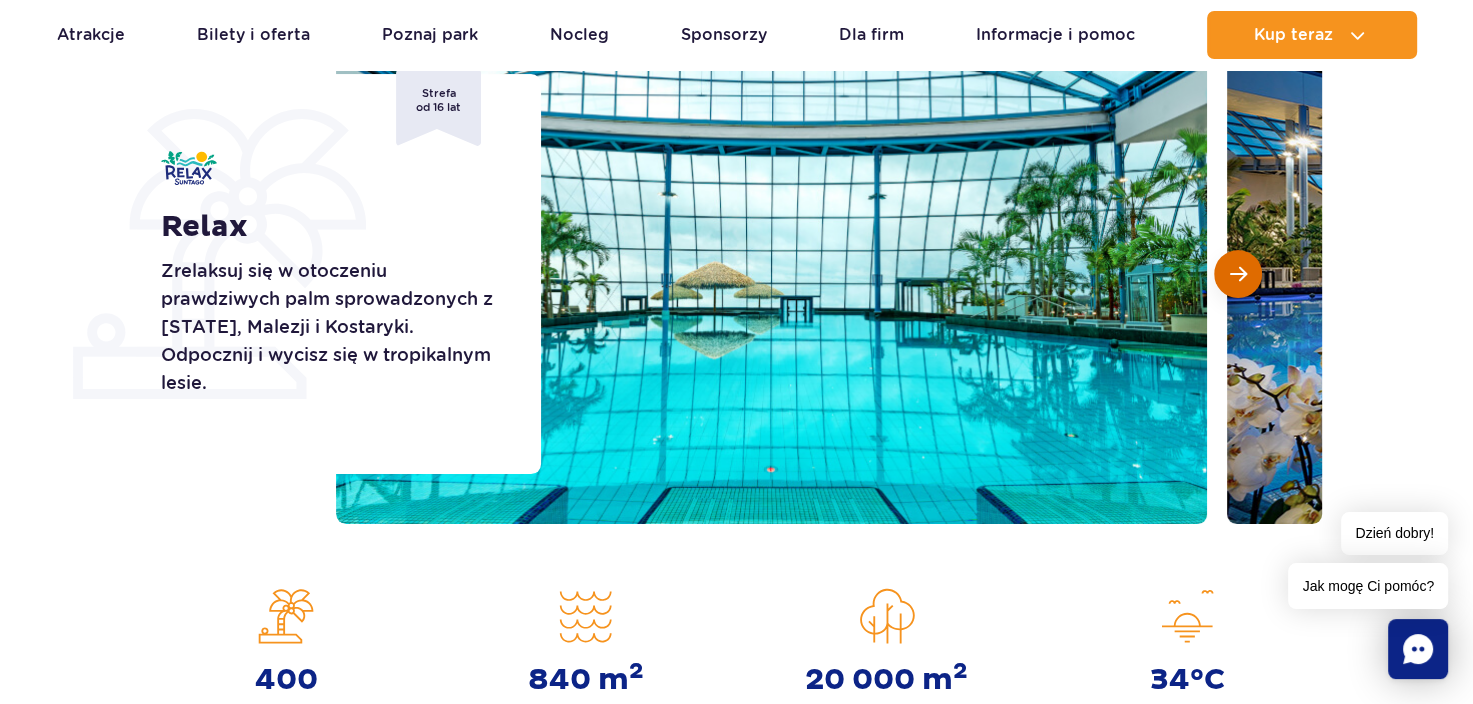 click at bounding box center [1238, 274] 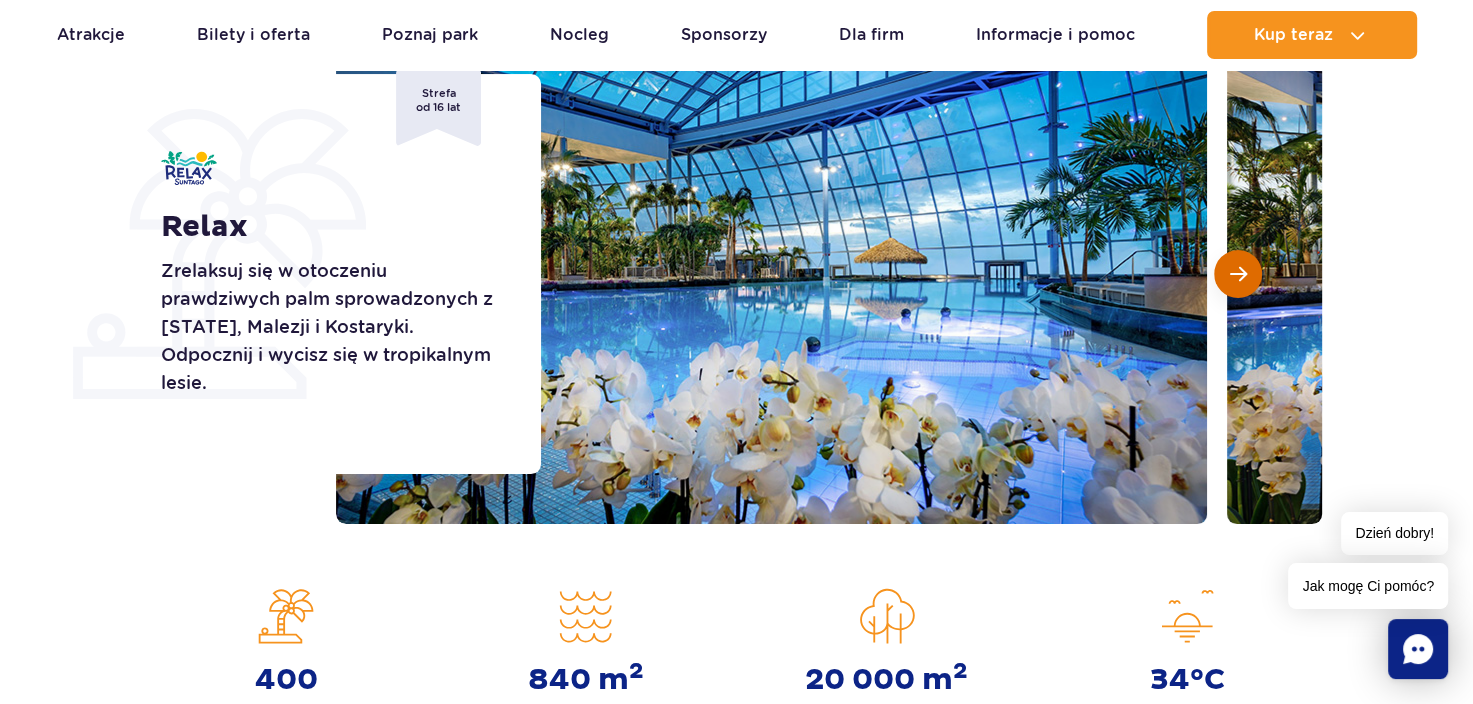 click at bounding box center (1238, 274) 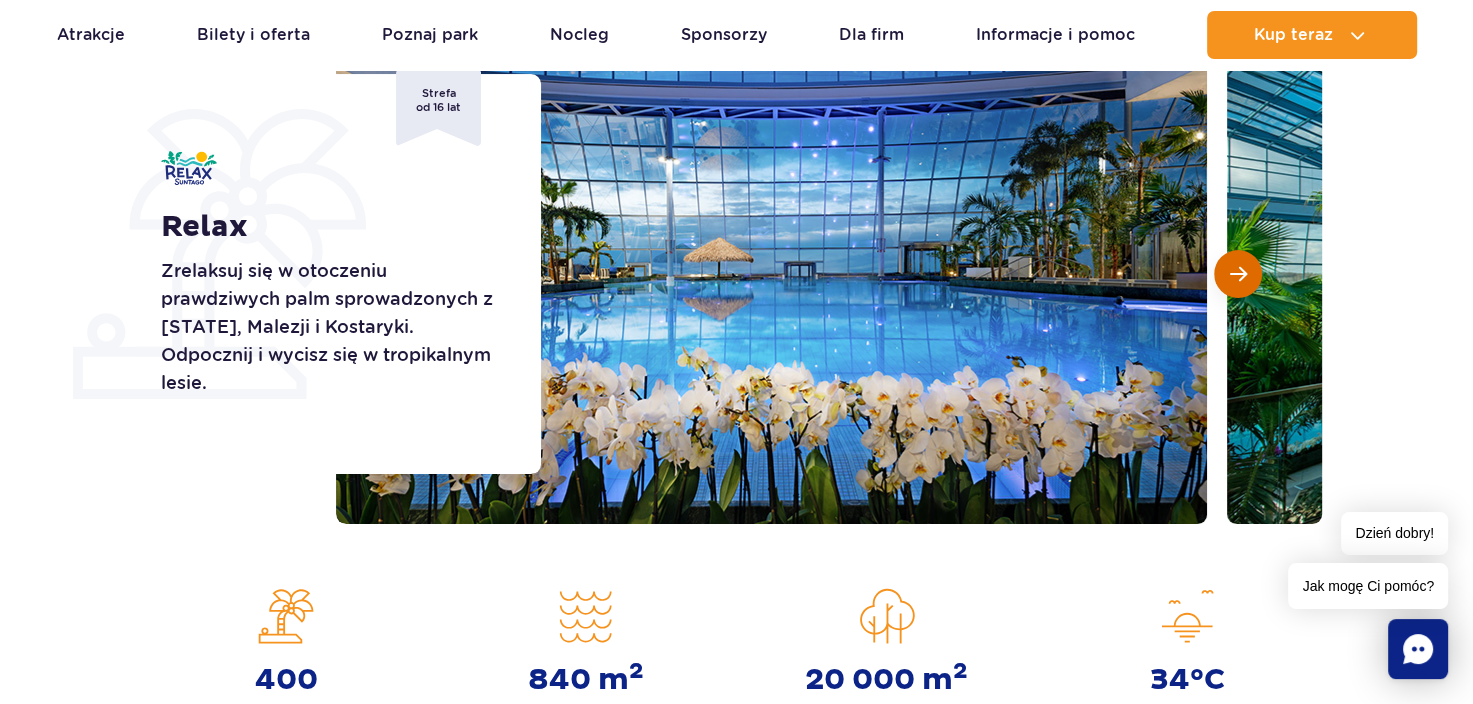 click at bounding box center [1238, 274] 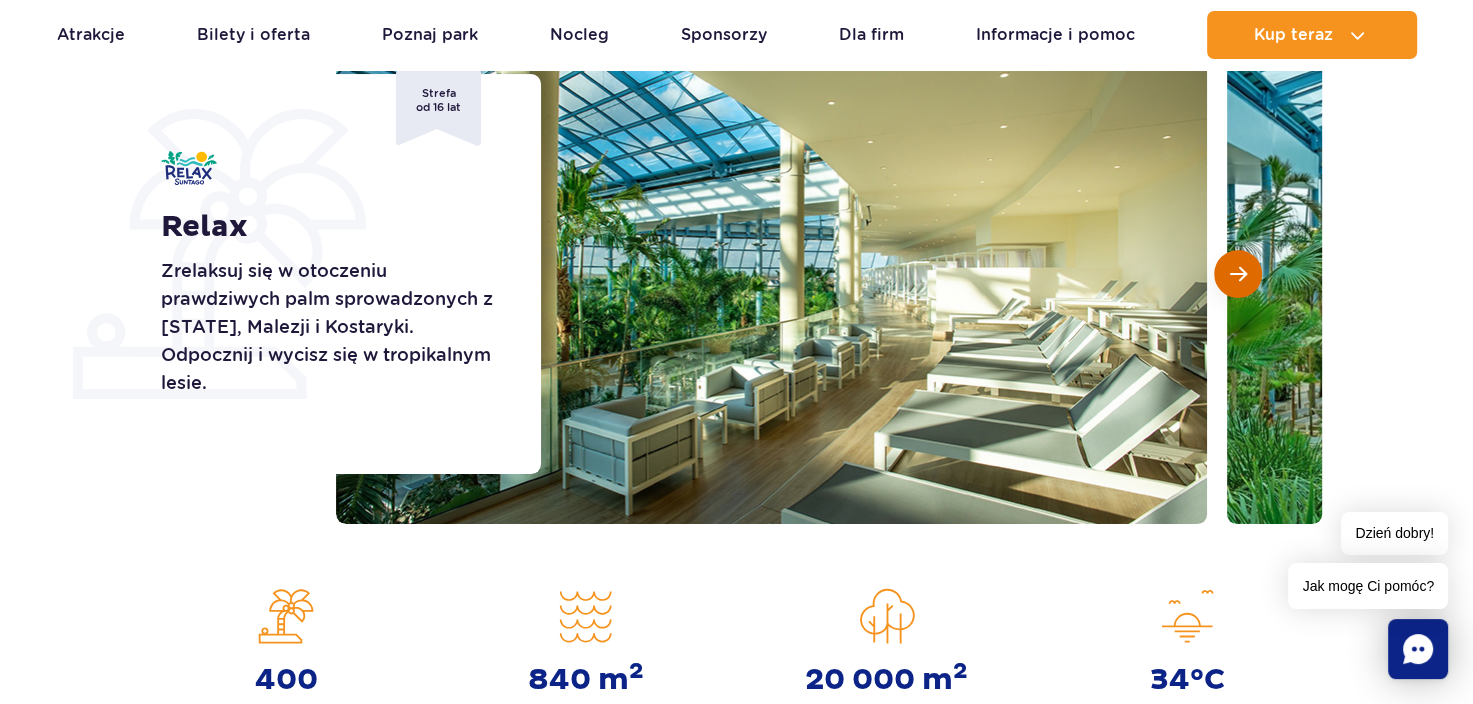 click at bounding box center (1238, 274) 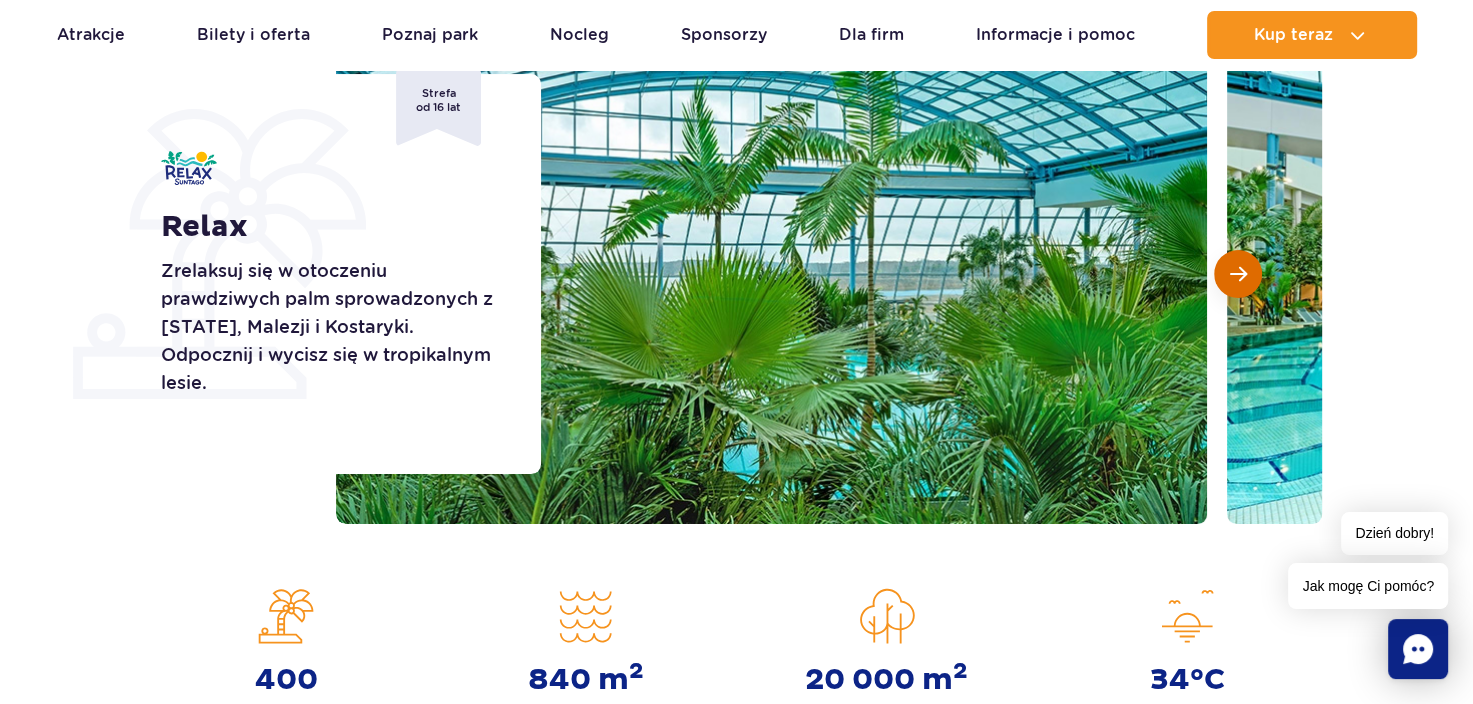 click at bounding box center (1238, 274) 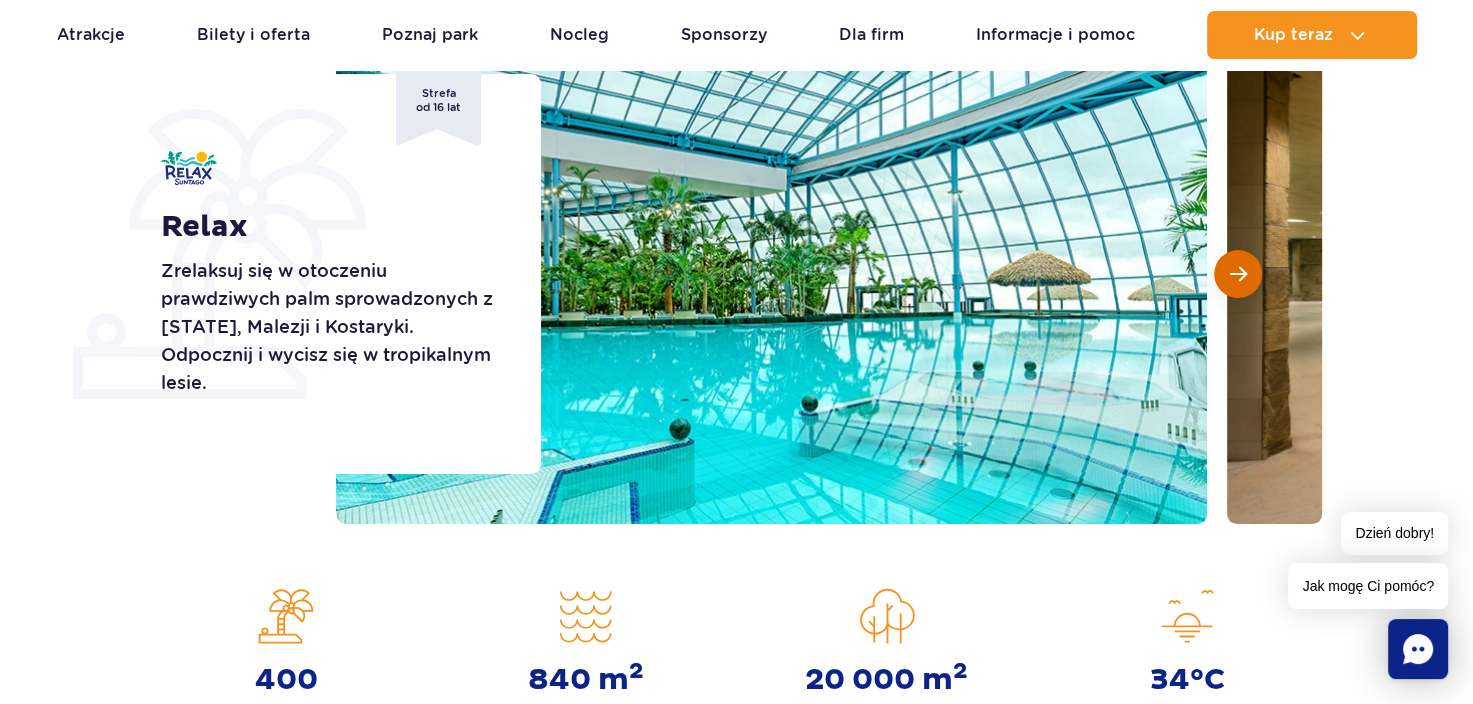 click at bounding box center [1238, 274] 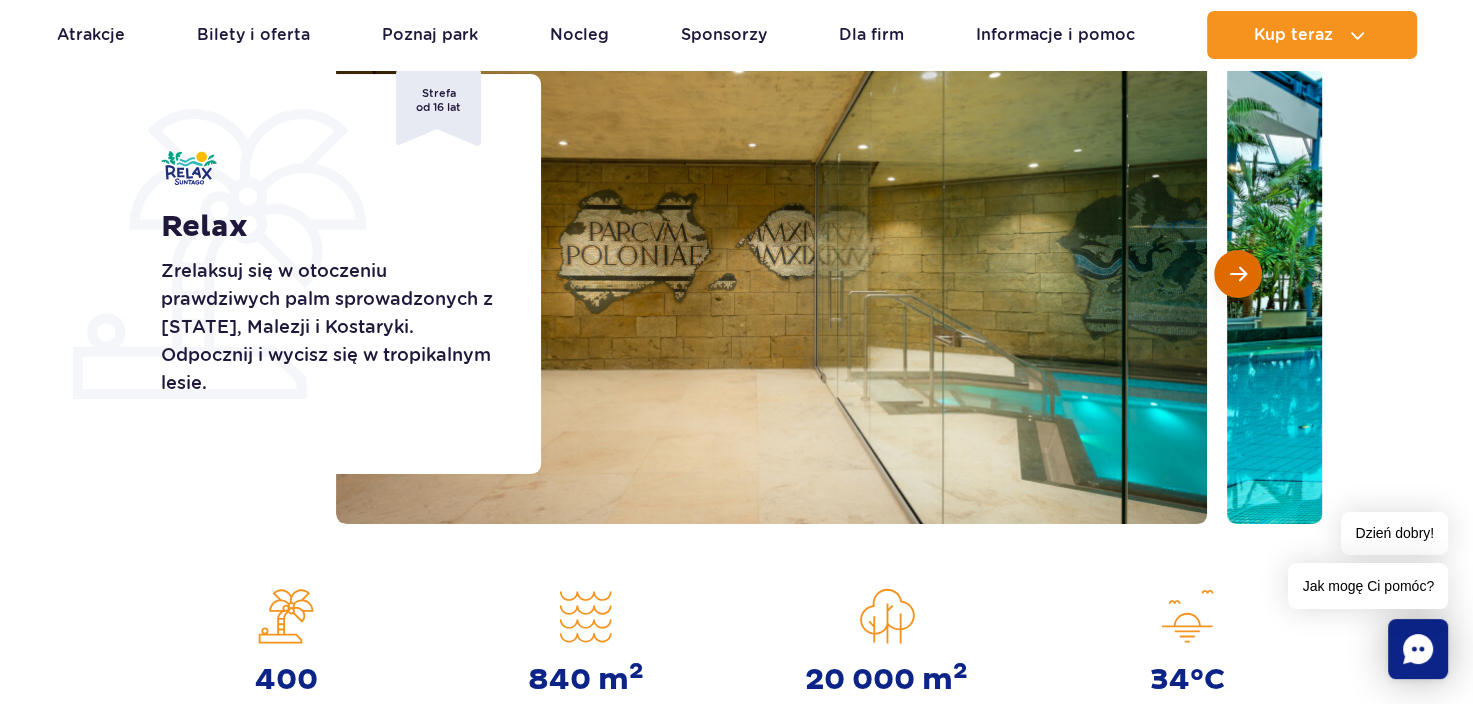 click at bounding box center [1238, 274] 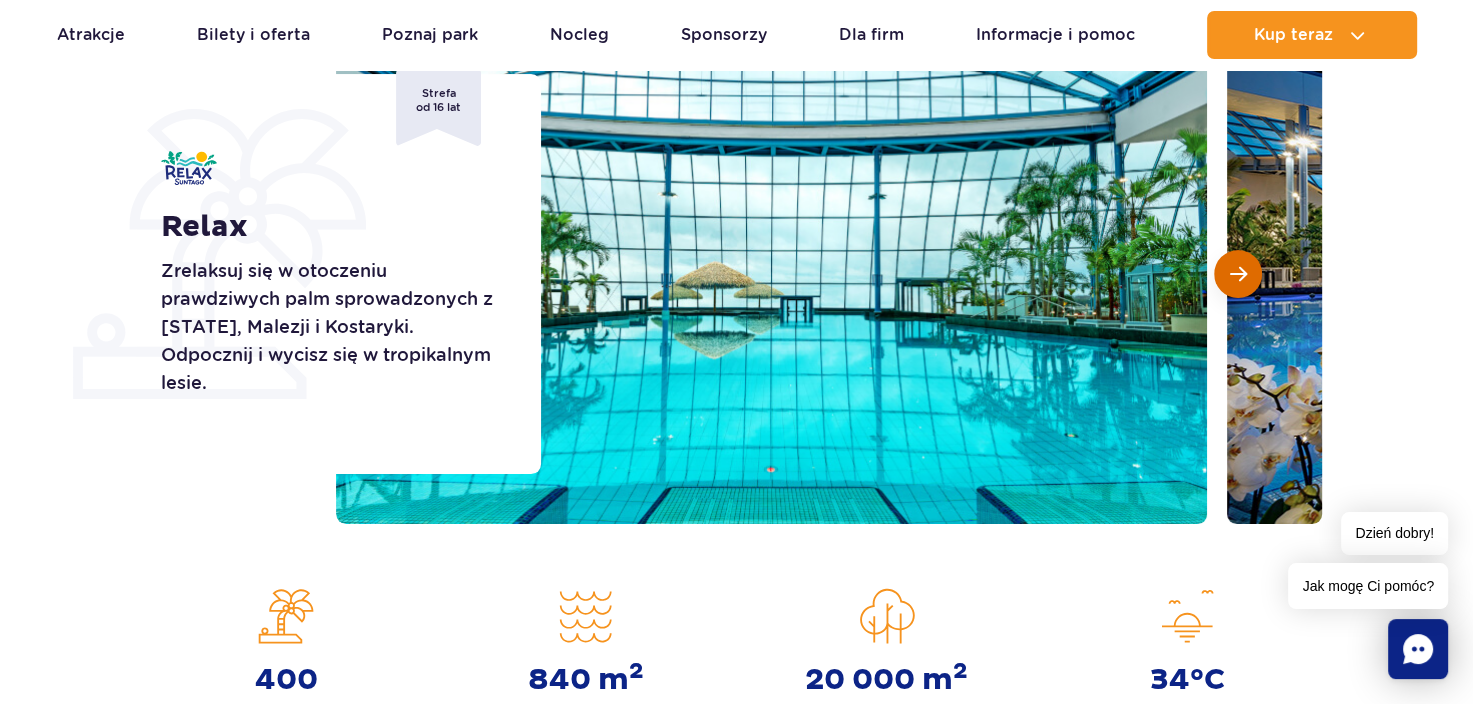 click at bounding box center [1238, 274] 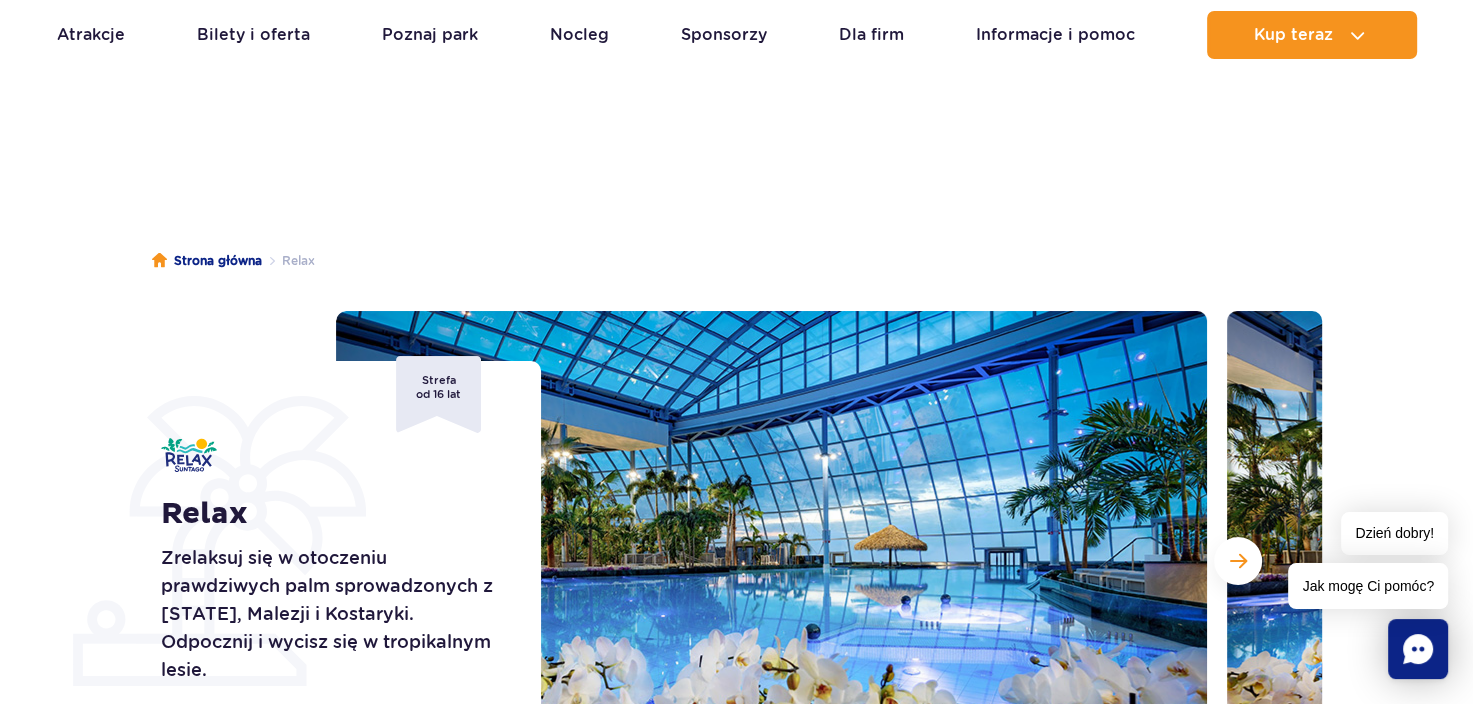 scroll, scrollTop: 0, scrollLeft: 0, axis: both 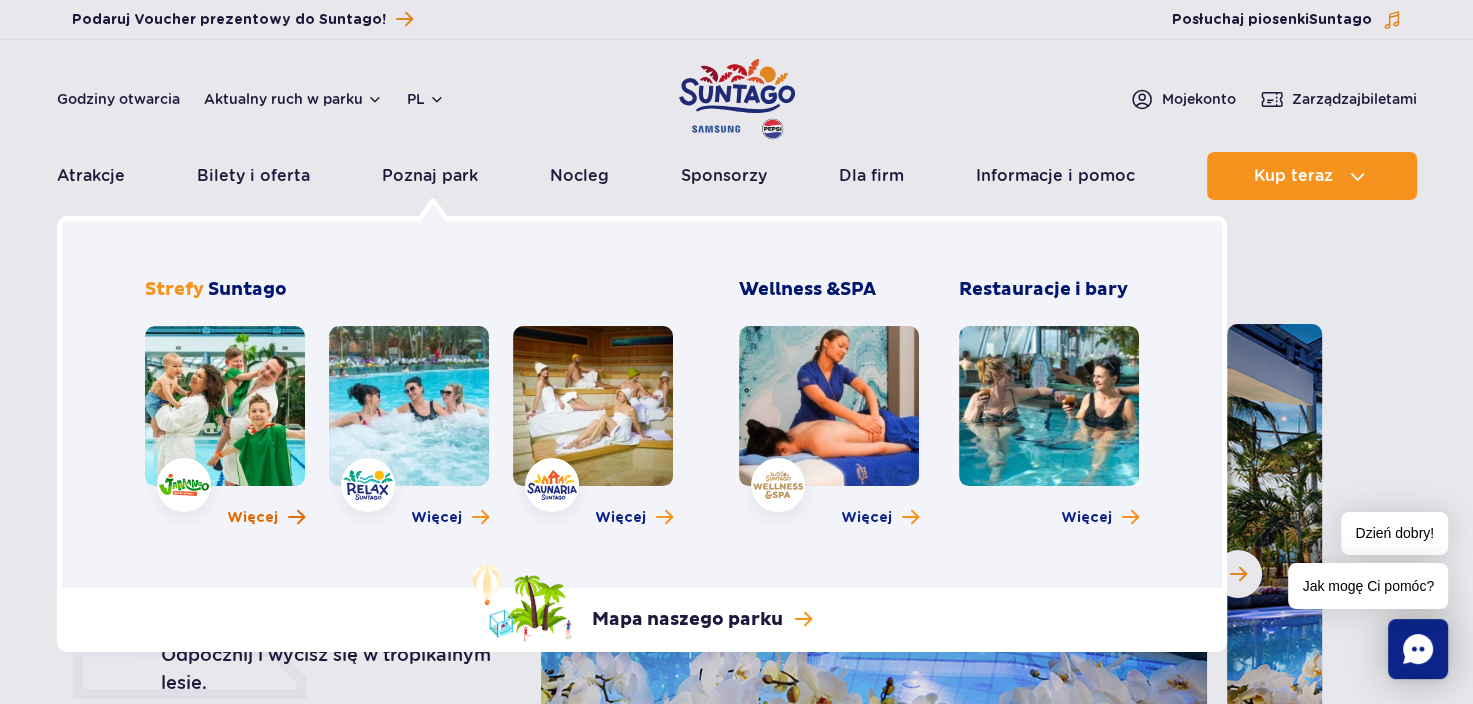 click on "Więcej" at bounding box center (252, 518) 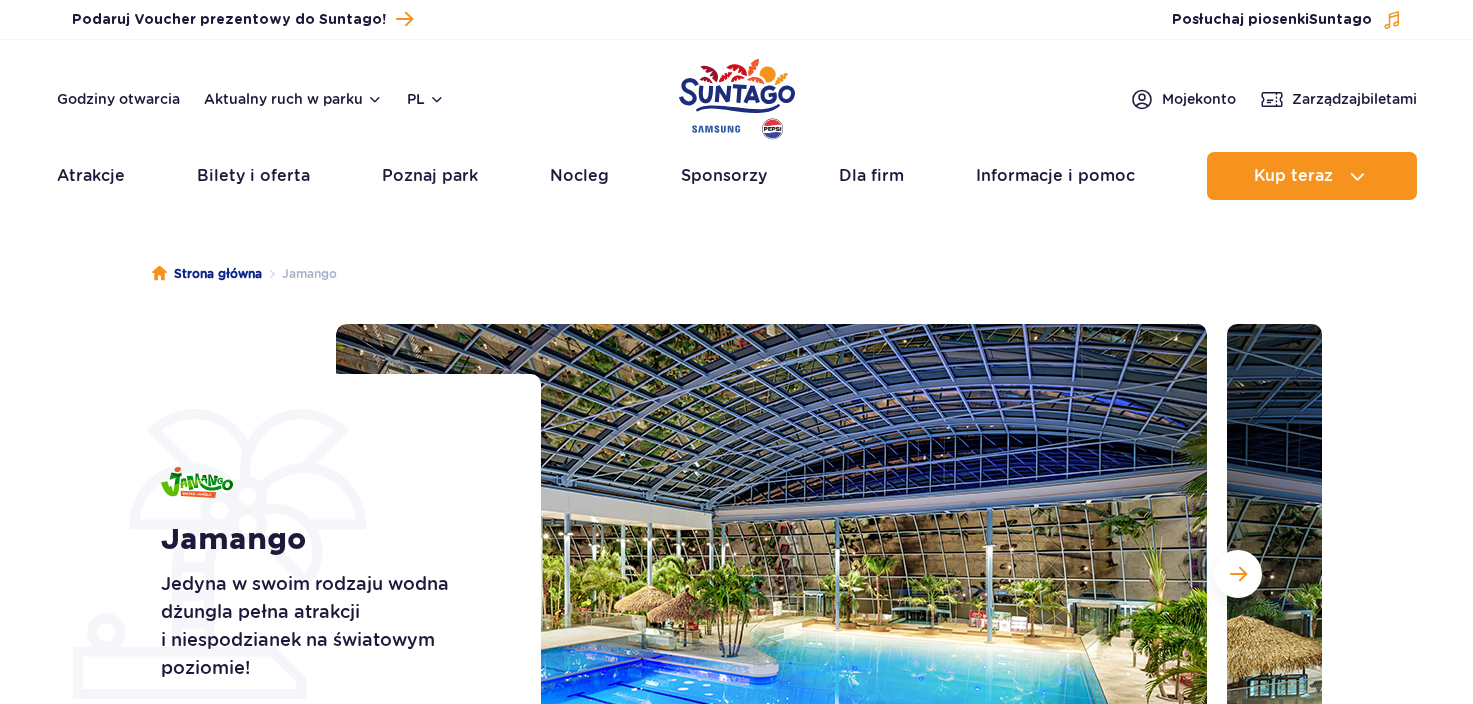 scroll, scrollTop: 0, scrollLeft: 0, axis: both 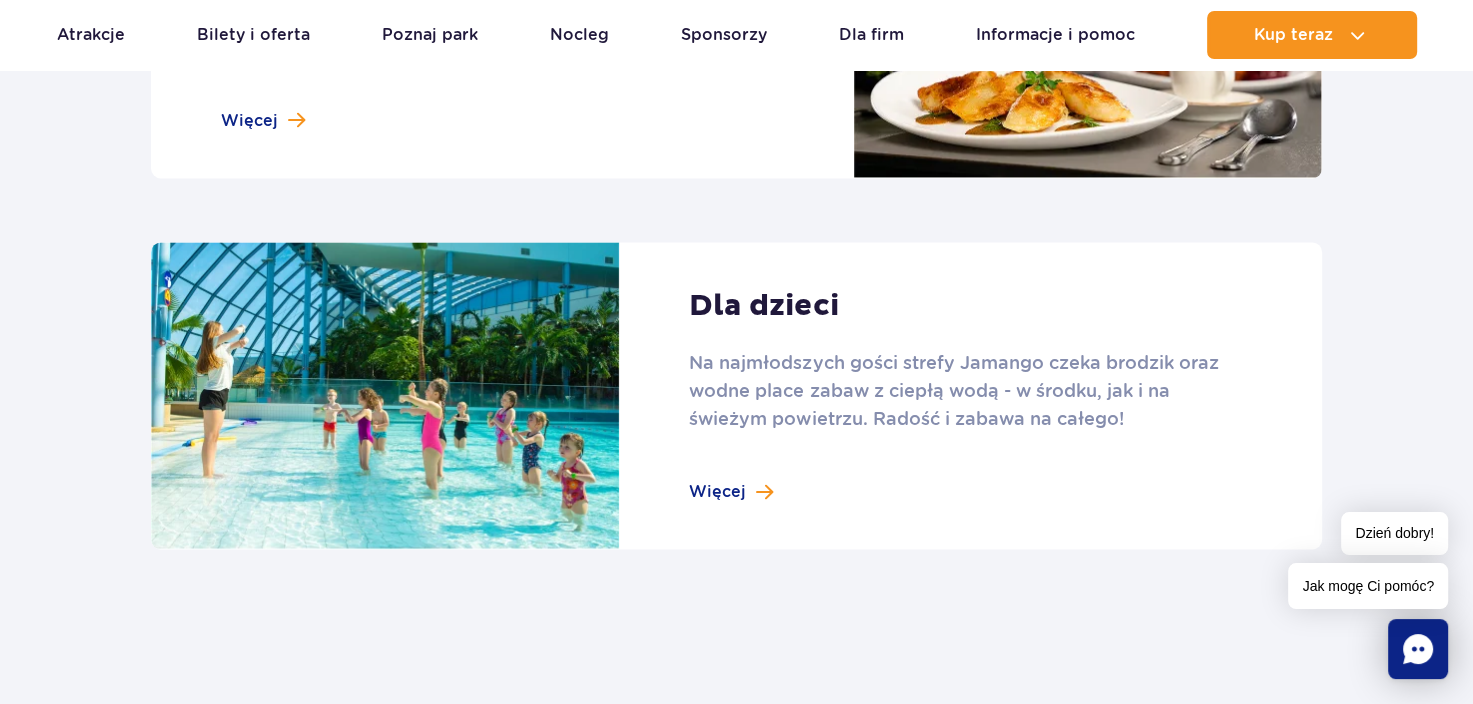 click on "Atrakcje strefy Jamango
Crocodile Island   Nowość
Crocodile Island  to zainspirowana azteckimi ruinami i tropikalnym lasem kraina w strefie Jamango. 1200m 2  niesamowicie zaaranżowanej przestrzeni zawiera ponad 20 kreatywnych atrakcji dla dzieci w wieku od 3 do 14 lat. Zabawa łączy się tu z nauką, pozwalając doznawać przygód i zyskiwać wiedzę wszystkimi zmysłami.
Więcej" at bounding box center (736, -435) 